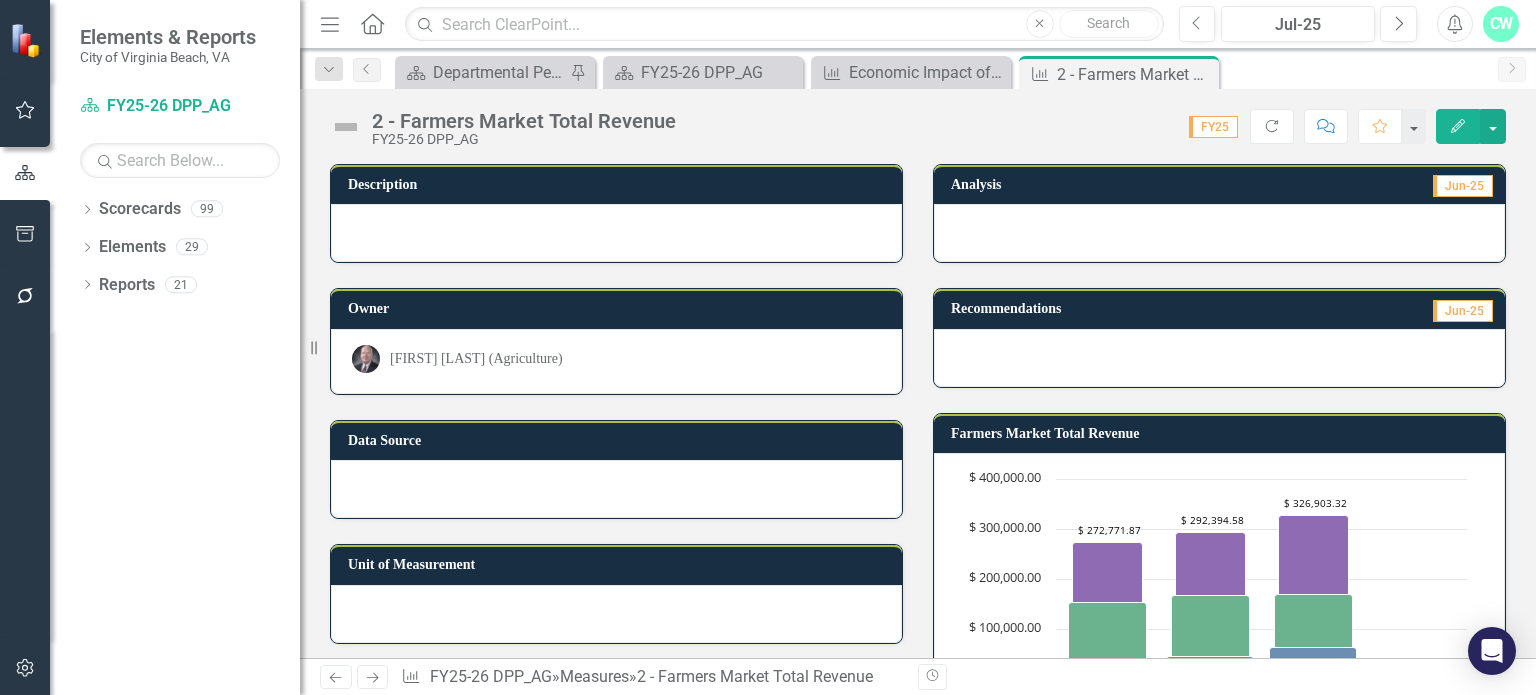 scroll, scrollTop: 0, scrollLeft: 0, axis: both 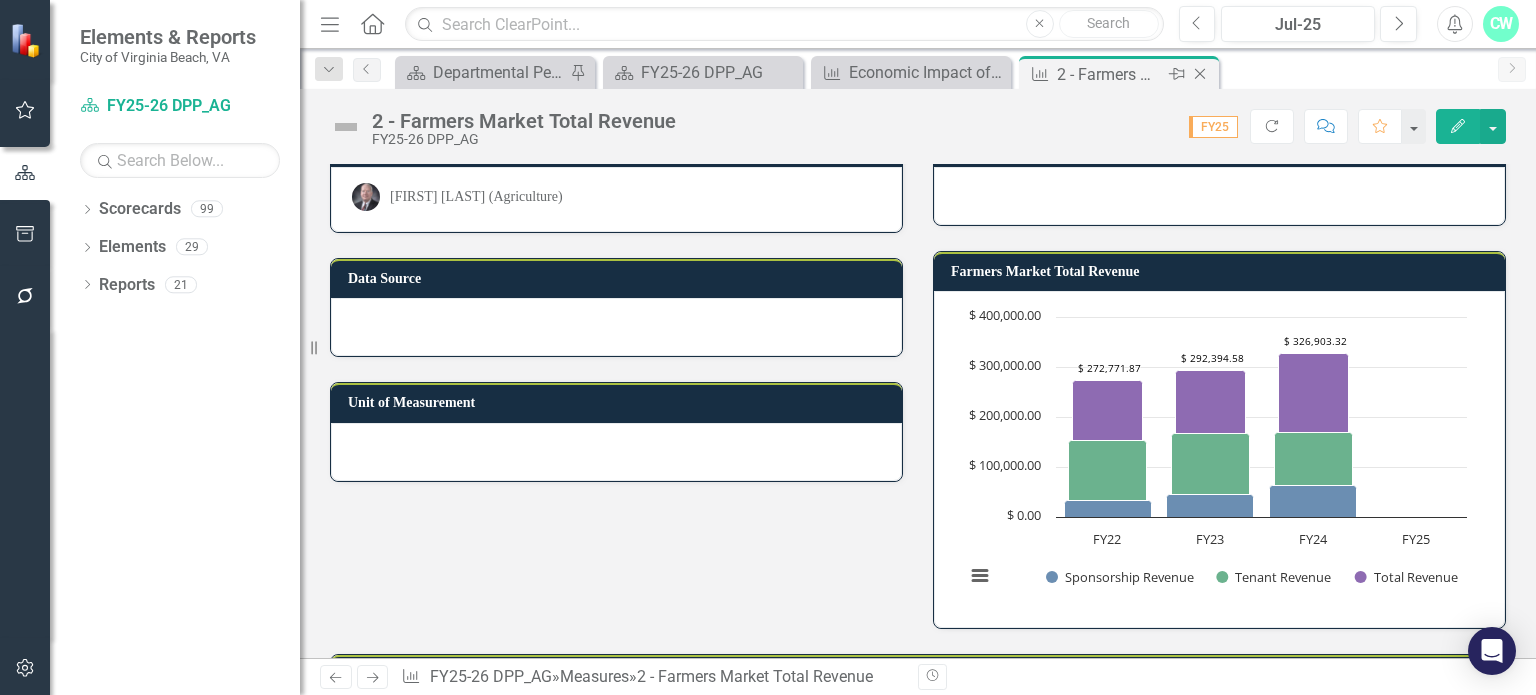 click on "Close" 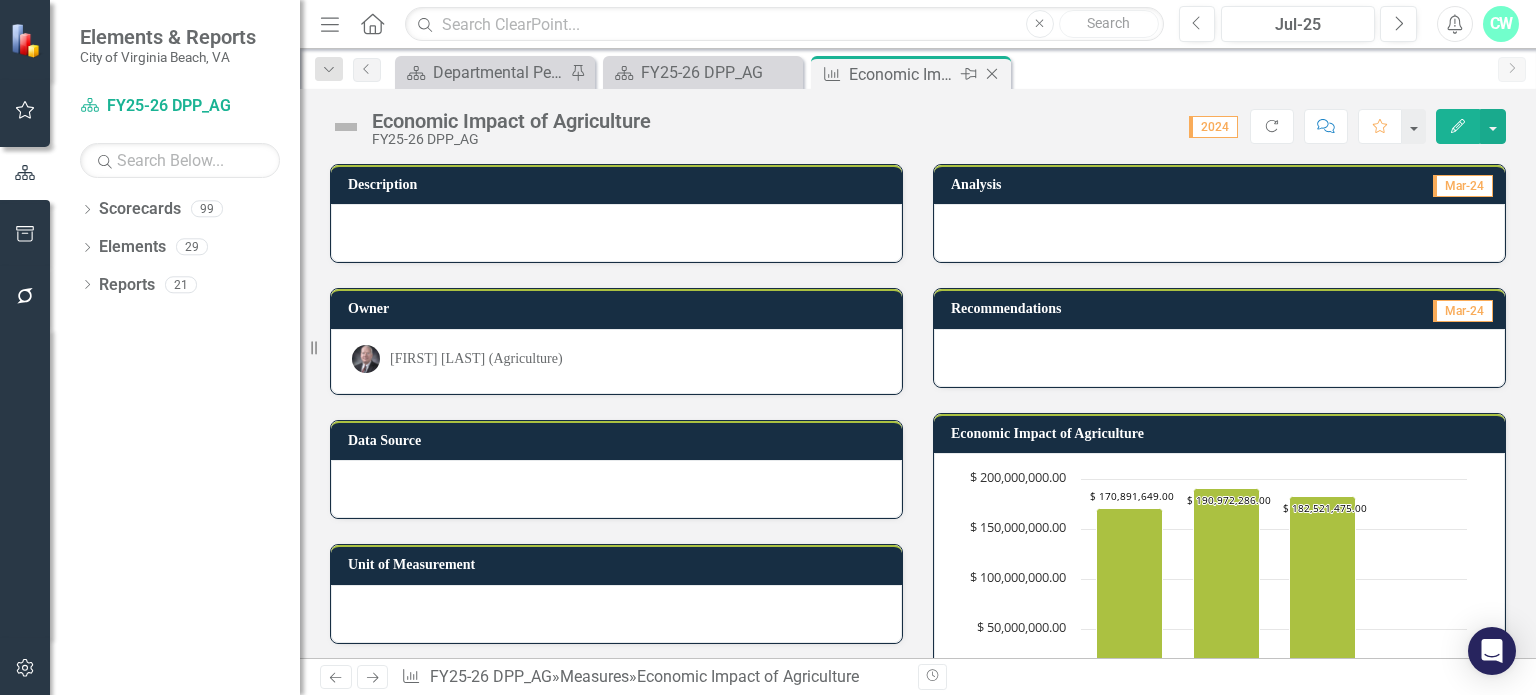 click on "Close" 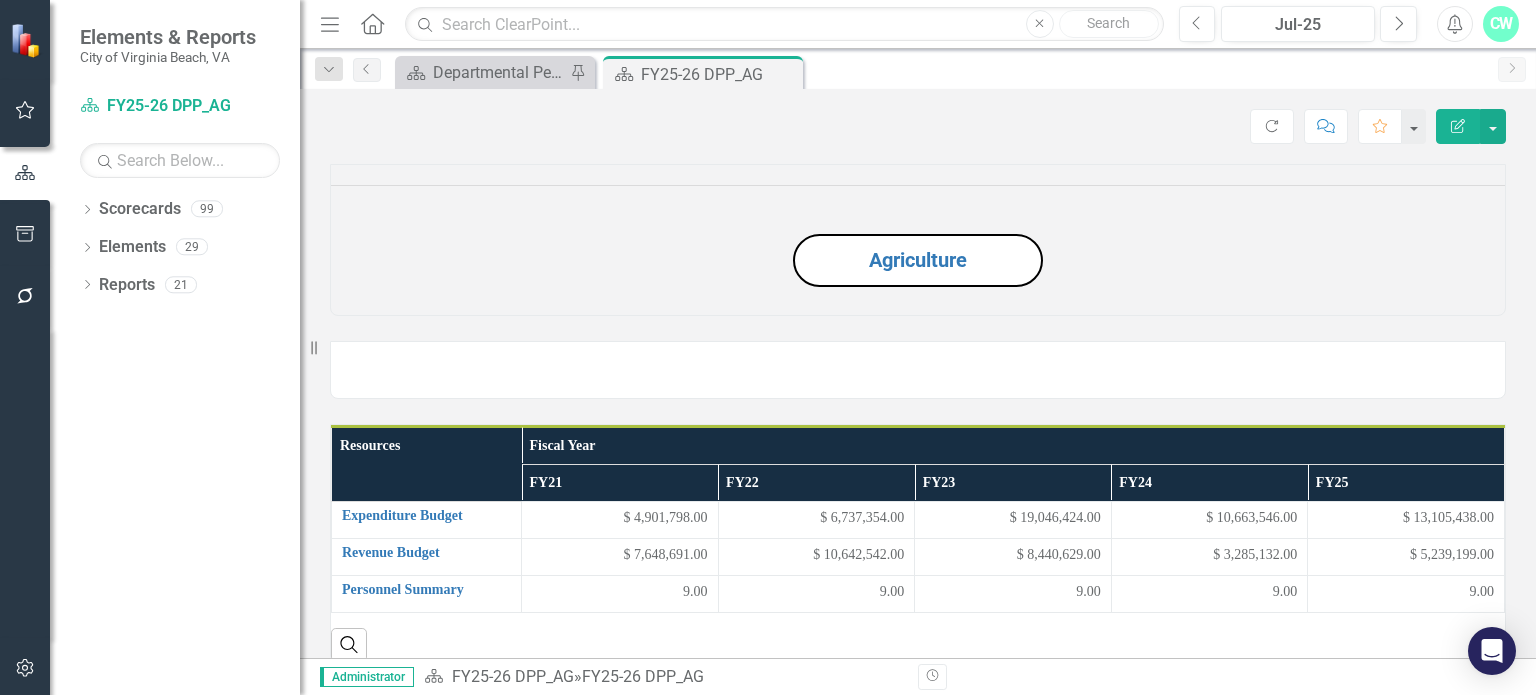 click on "Close" 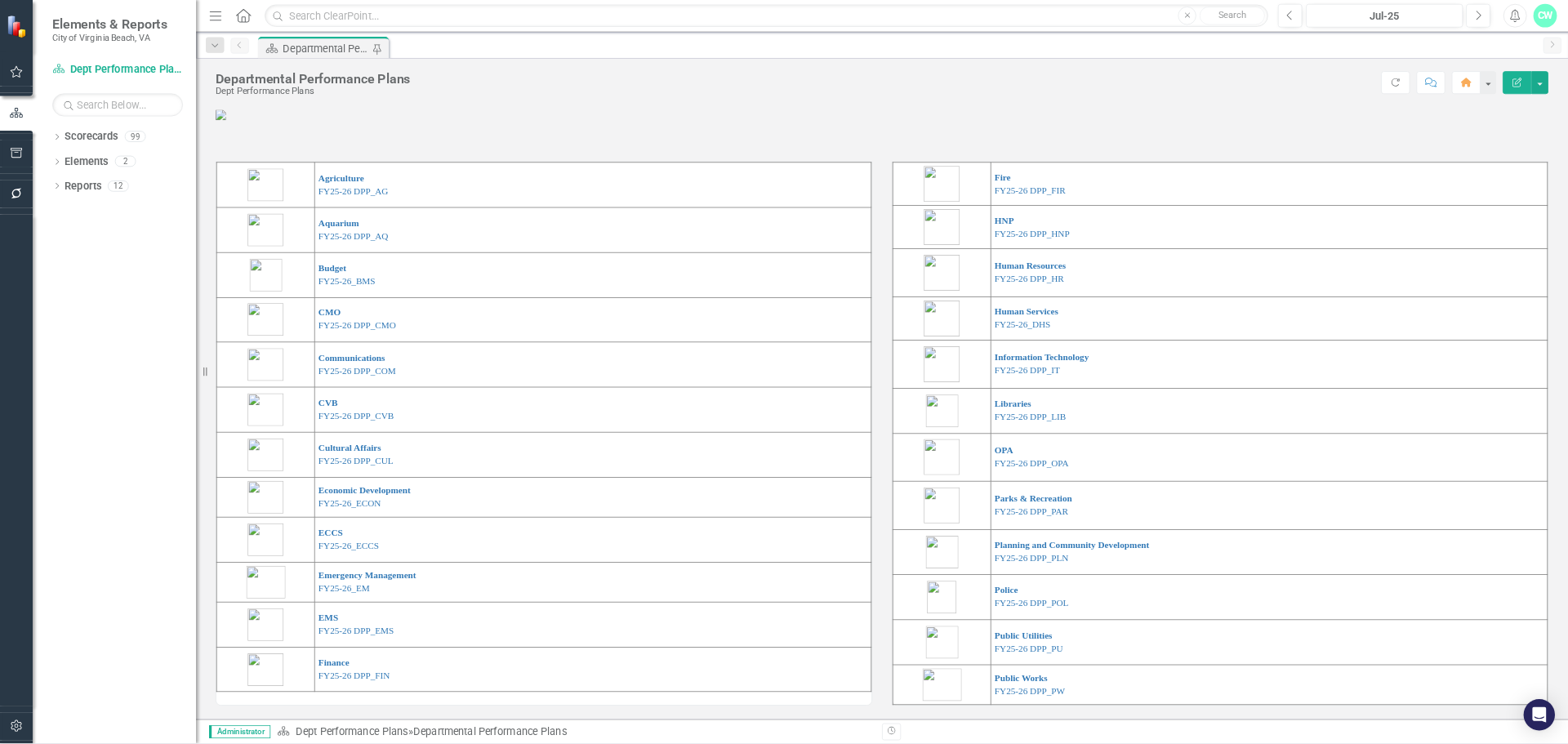 scroll, scrollTop: 166, scrollLeft: 0, axis: vertical 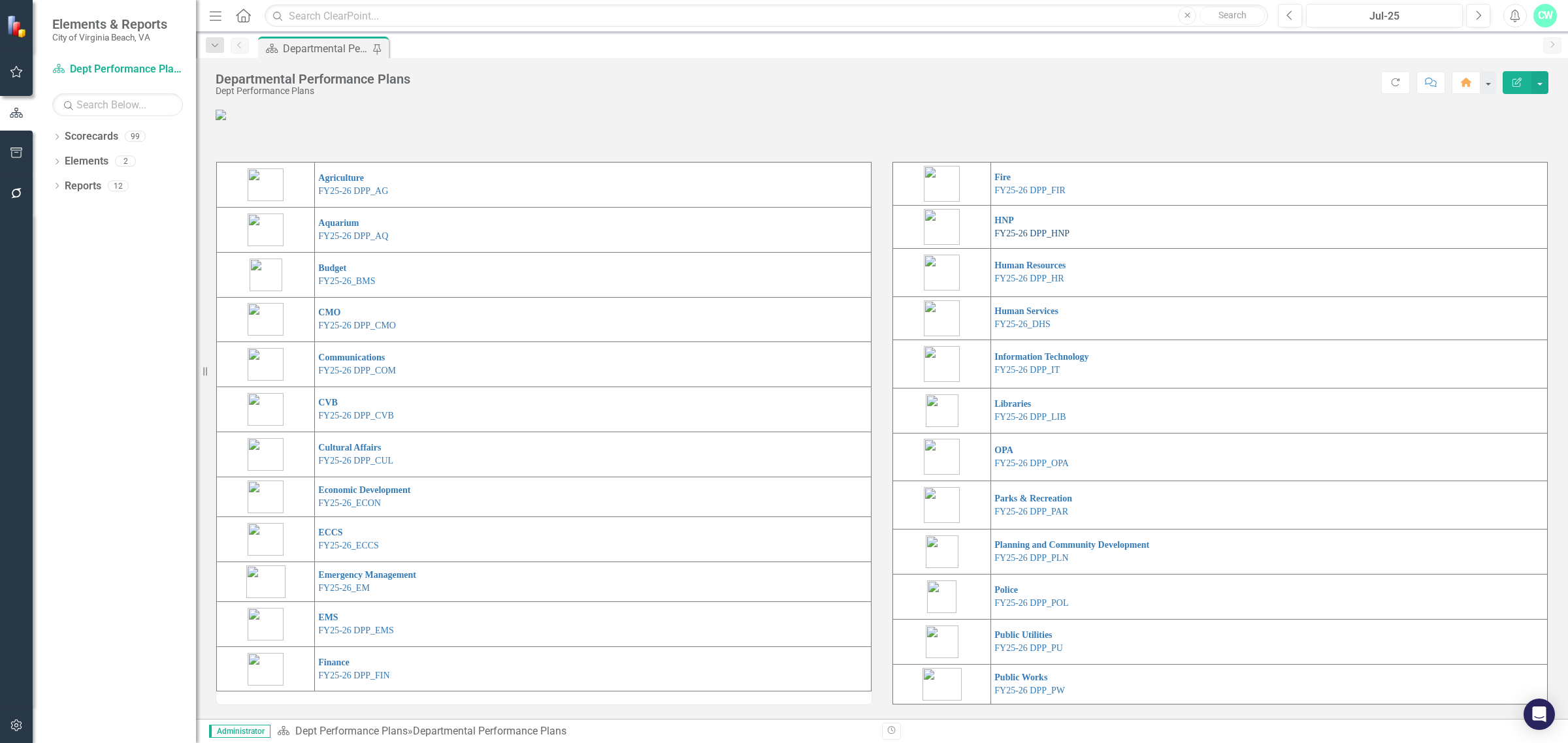 click on "FY25-26 DPP_HNP" at bounding box center [1032, 233] 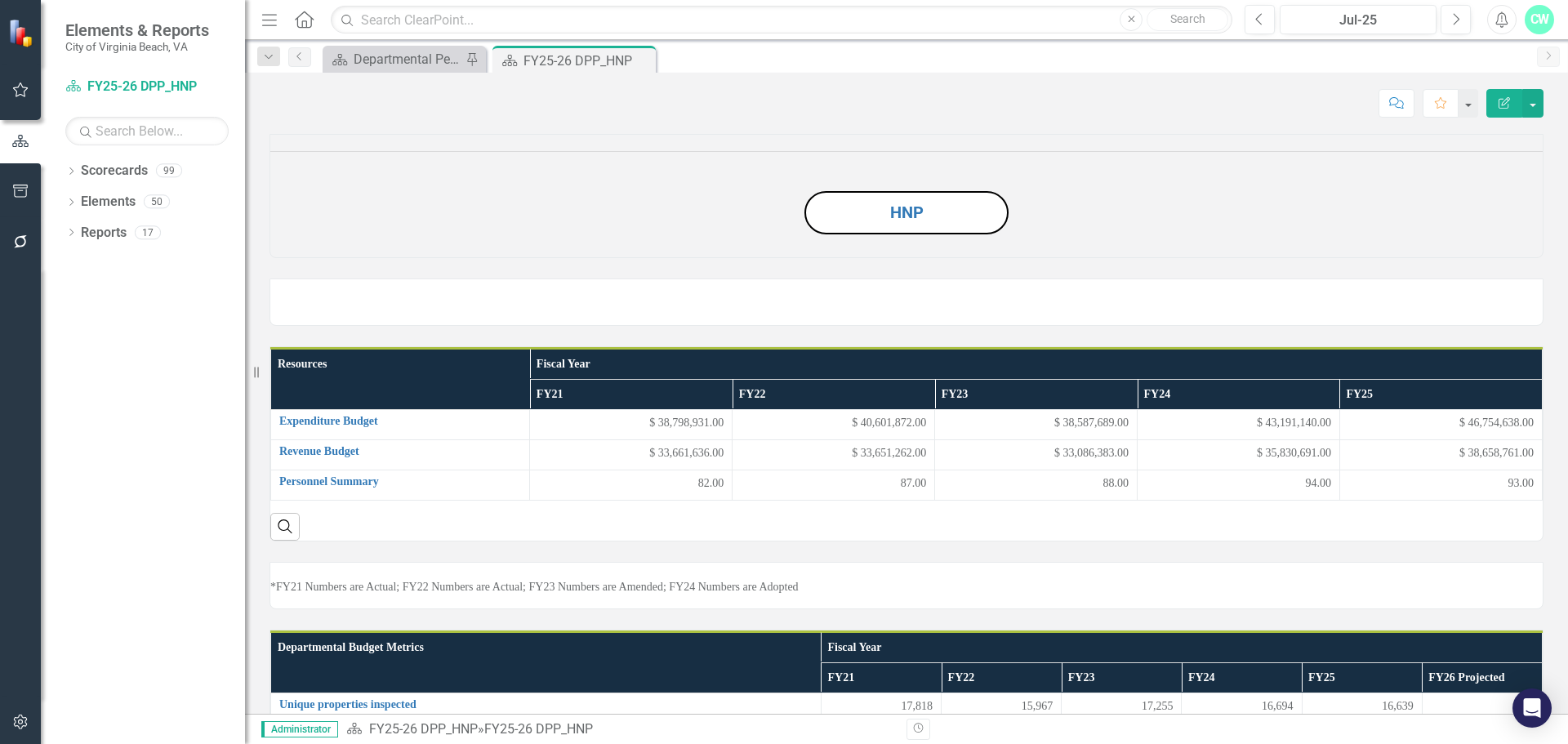 scroll, scrollTop: 2, scrollLeft: 0, axis: vertical 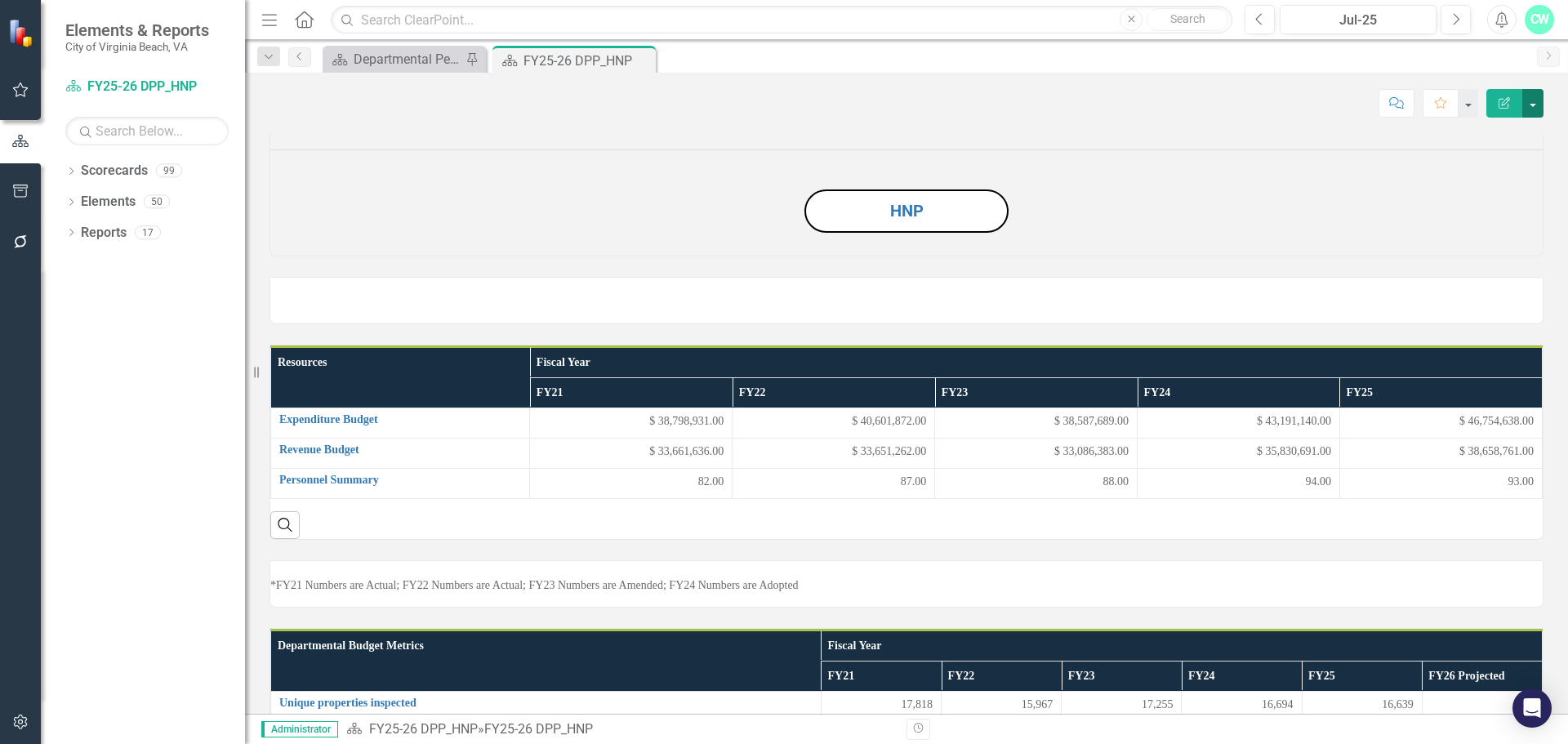 click at bounding box center (1533, 103) 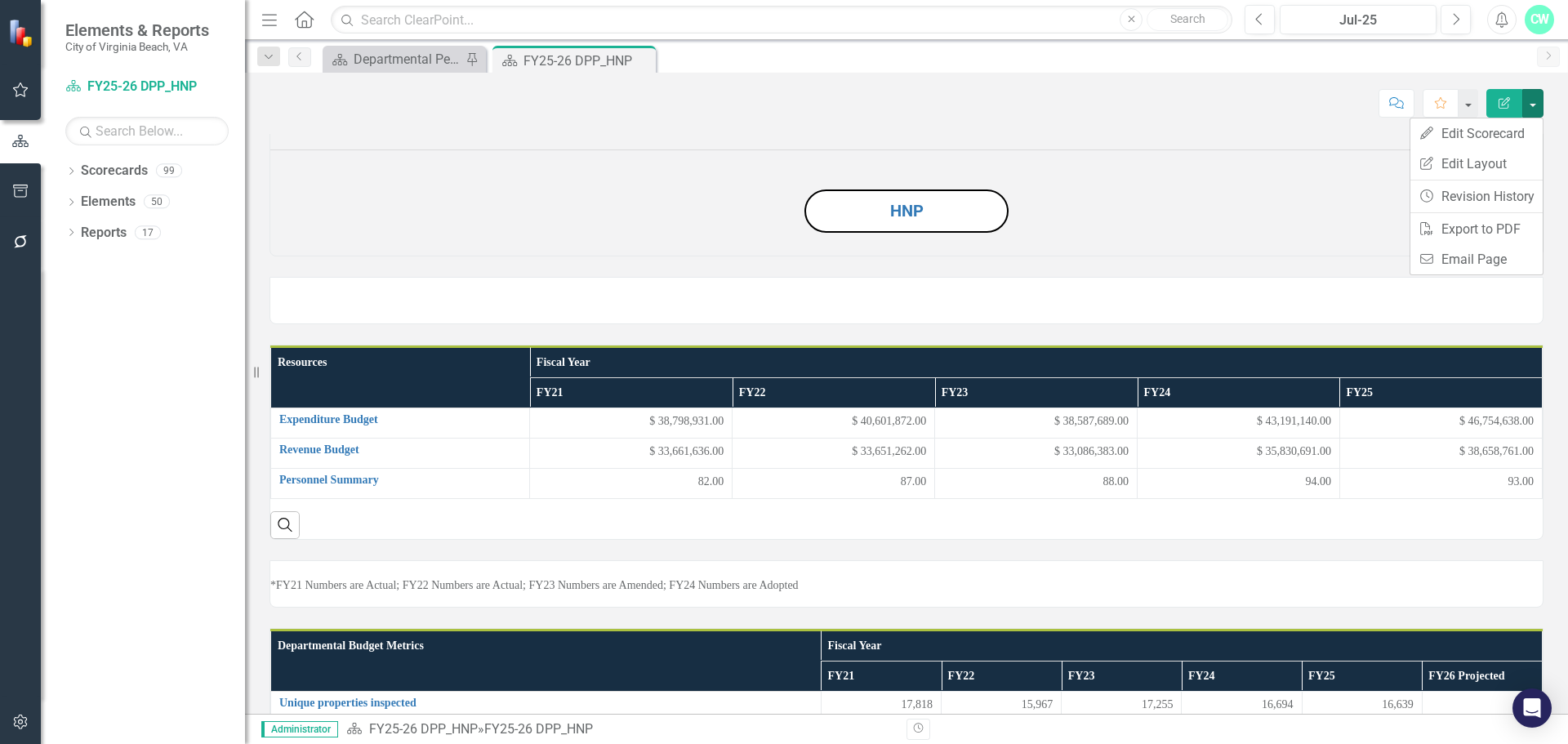 click at bounding box center (906, 290) 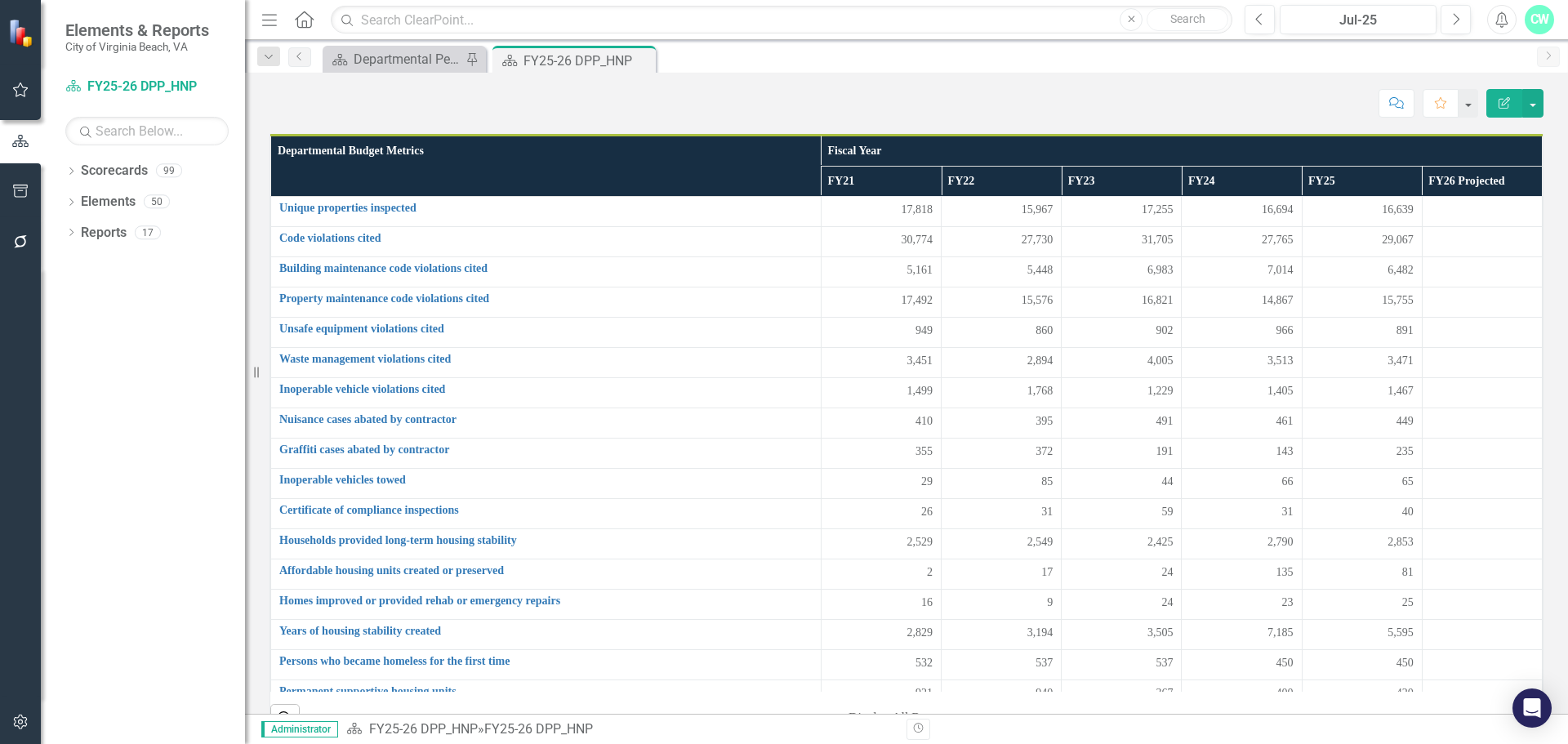 scroll, scrollTop: 516, scrollLeft: 0, axis: vertical 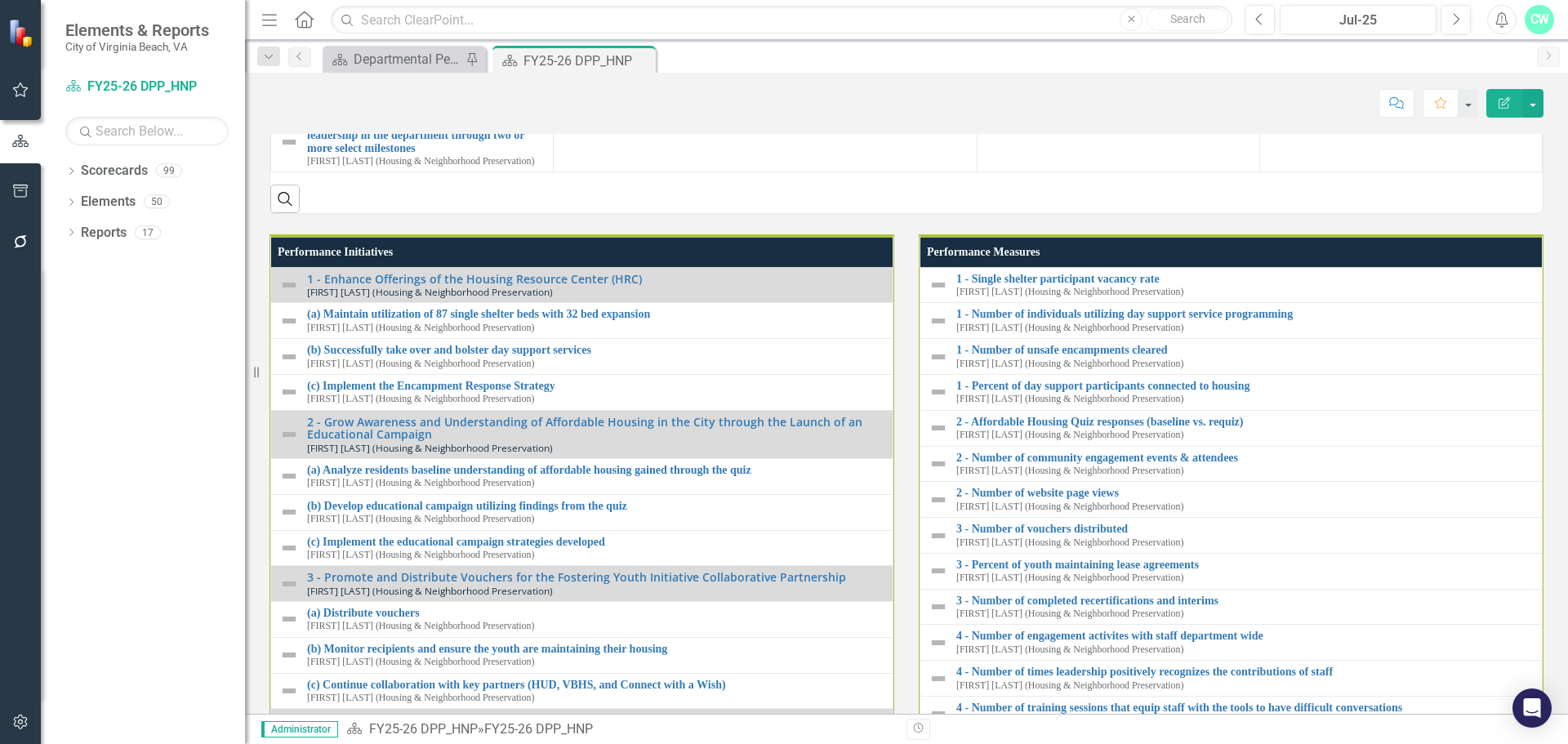 click at bounding box center (765, -43) 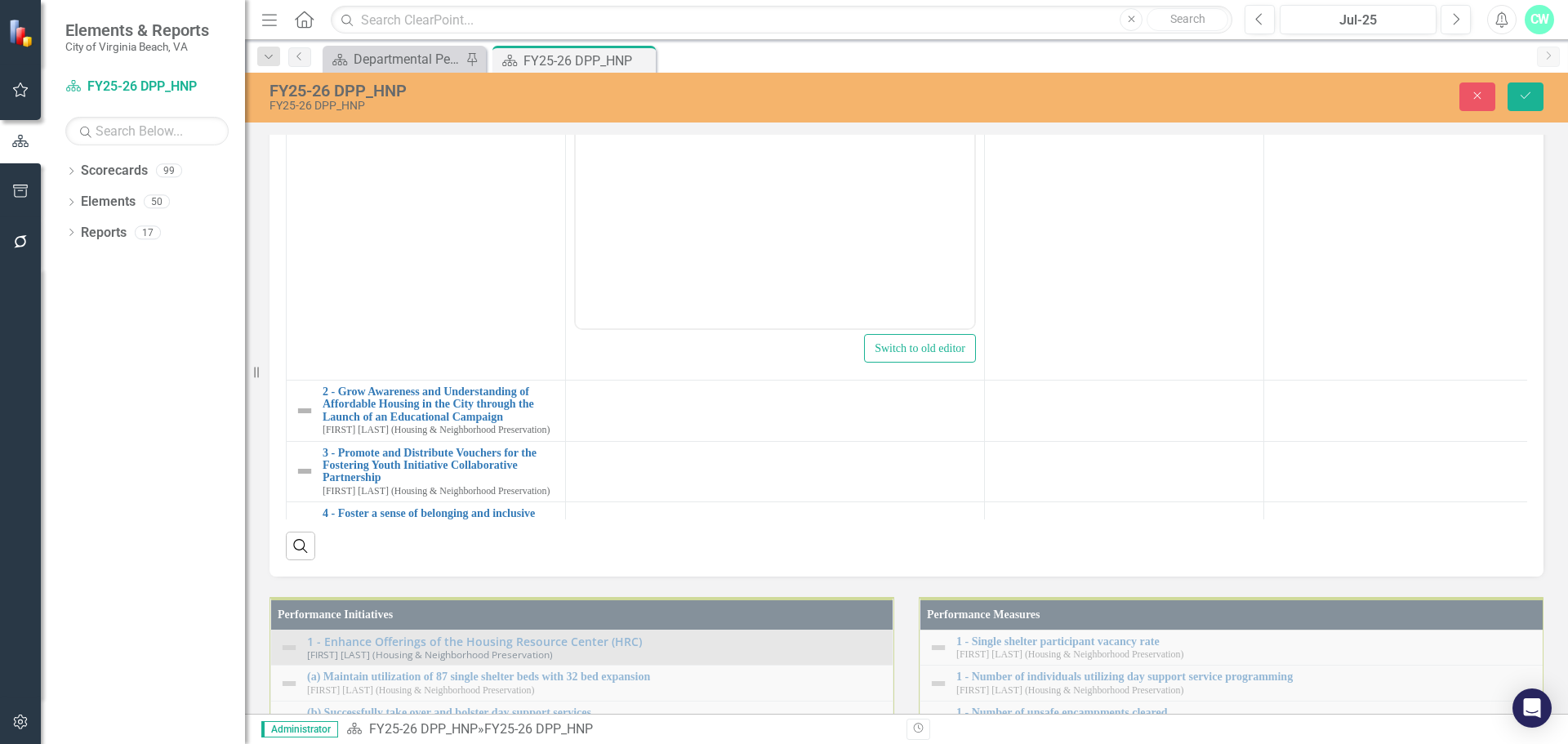 scroll, scrollTop: 0, scrollLeft: 0, axis: both 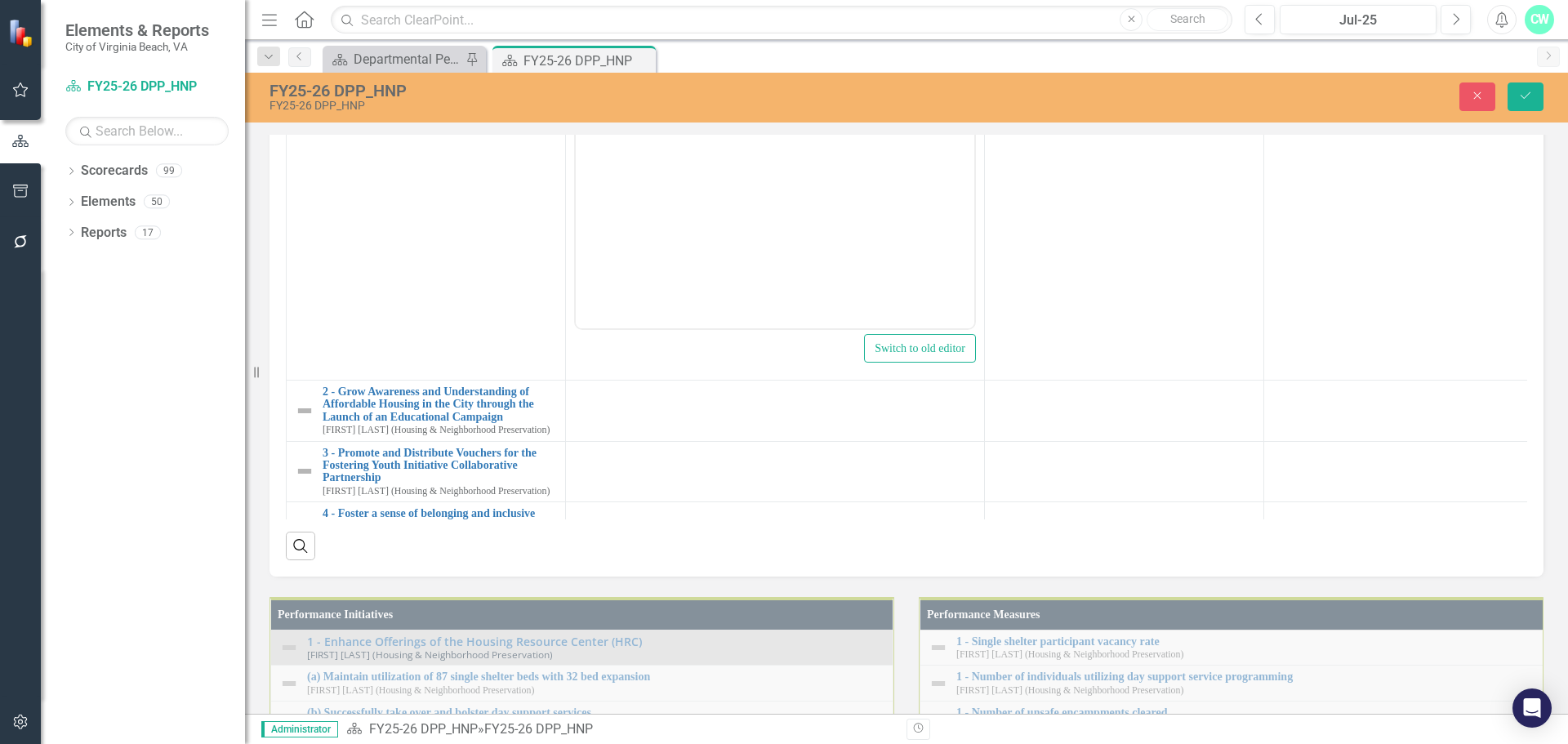 click at bounding box center [775, 166] 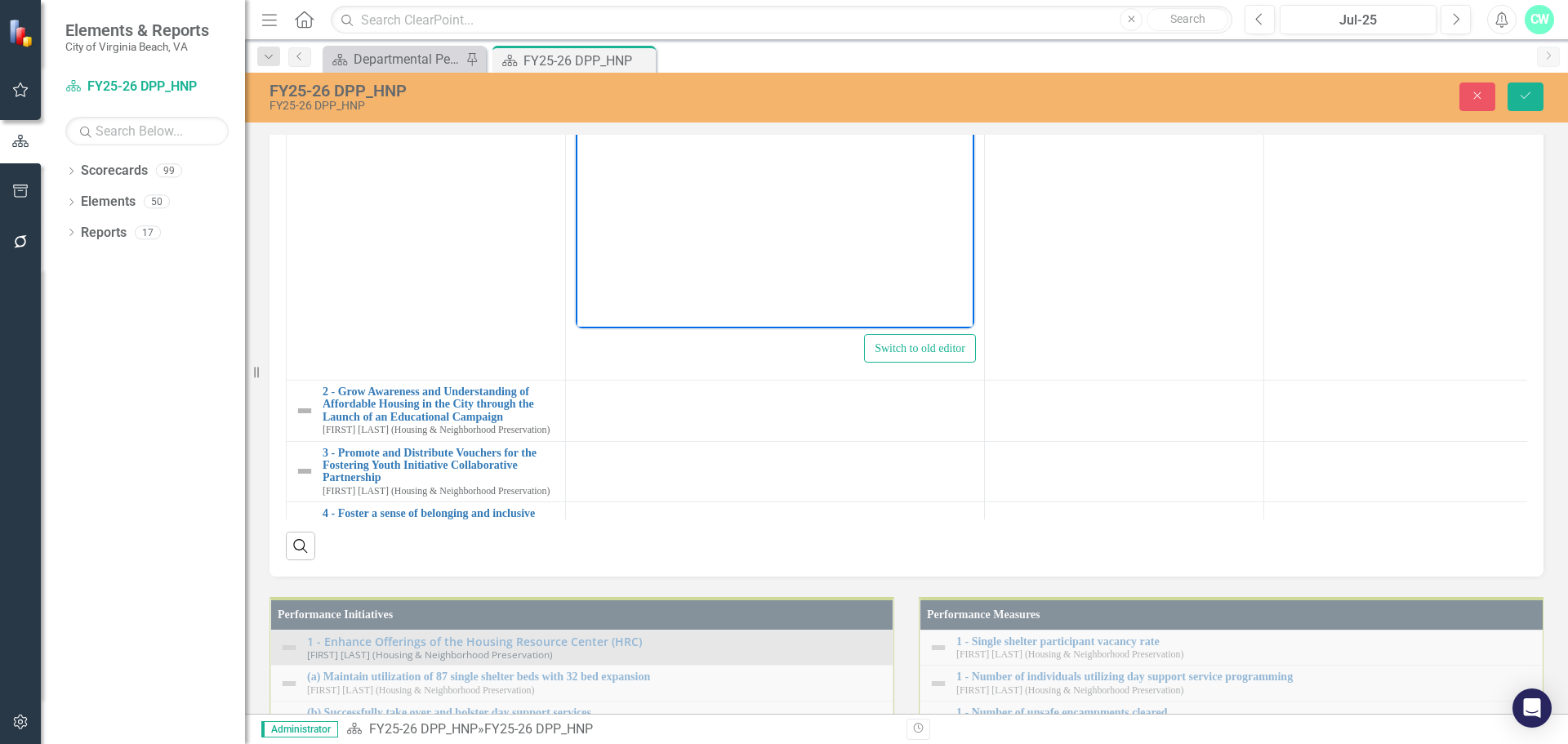 click 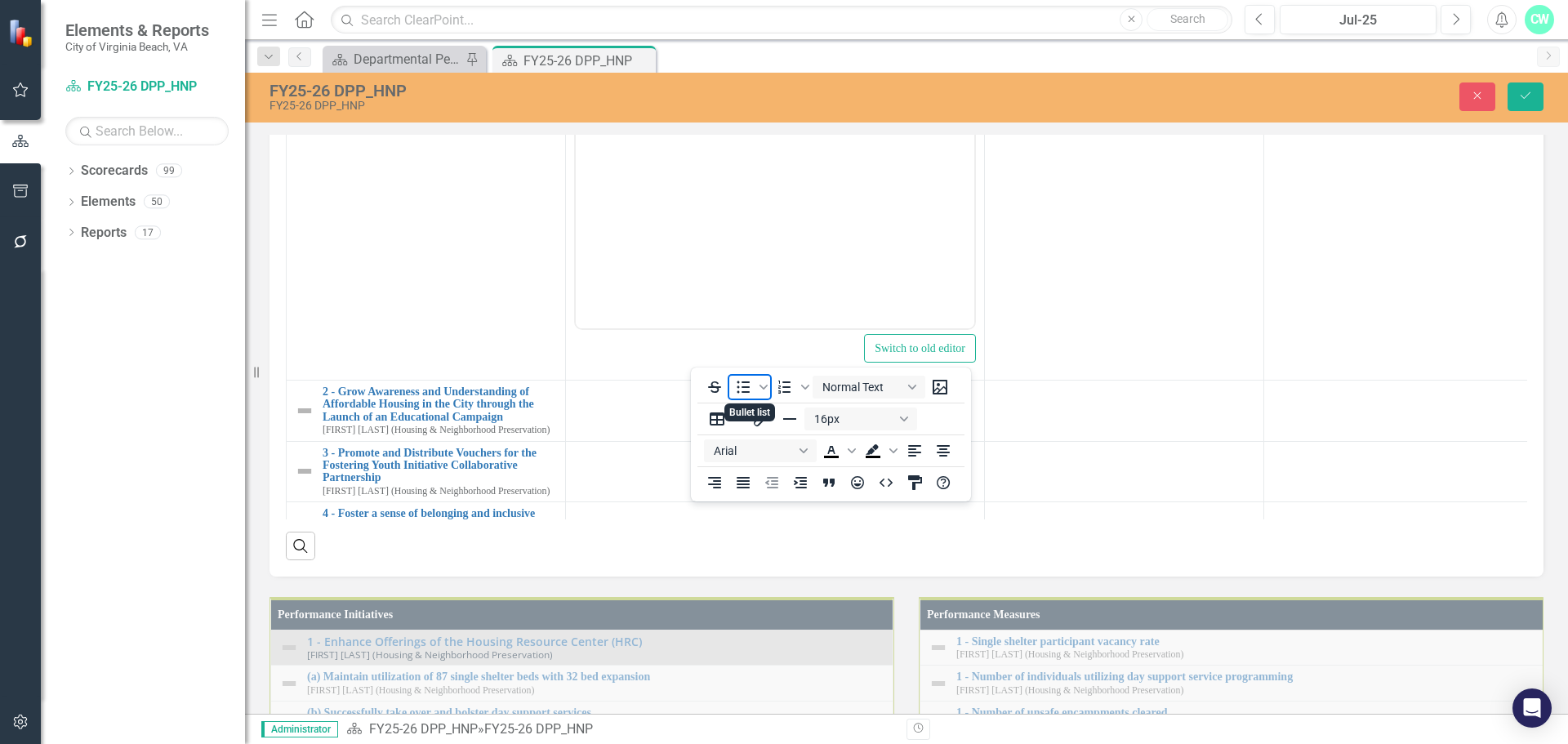click 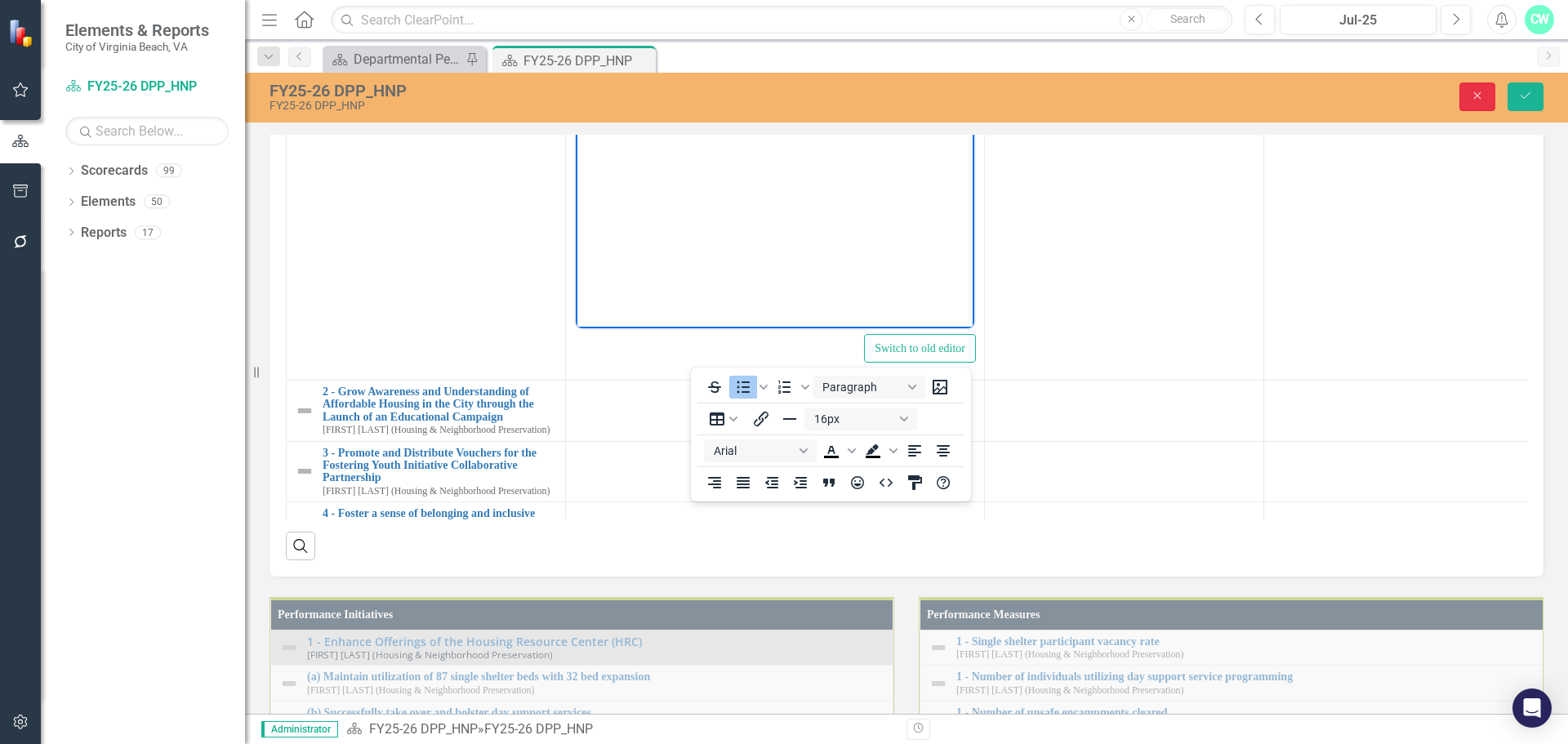 click on "Close" 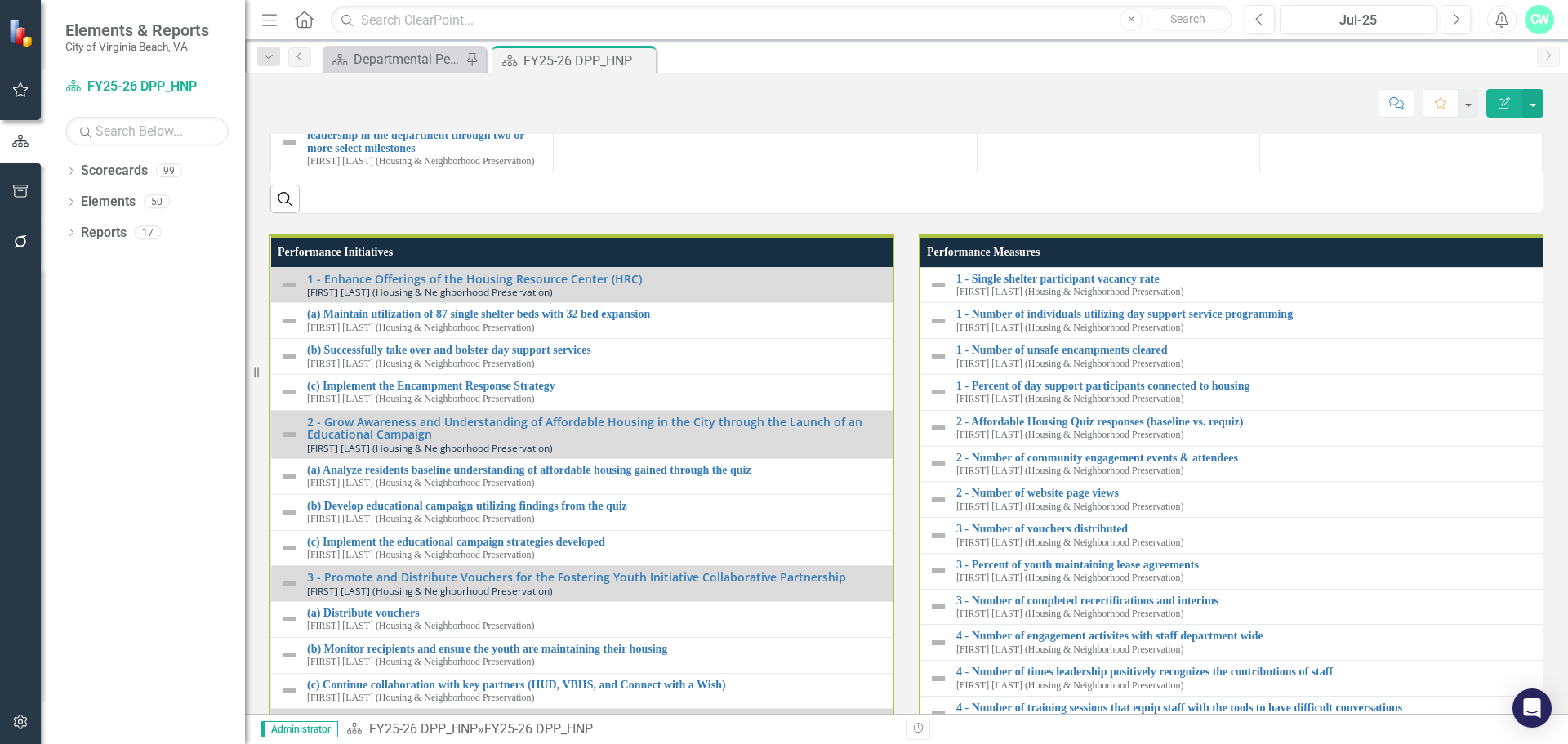 click at bounding box center [289, -34] 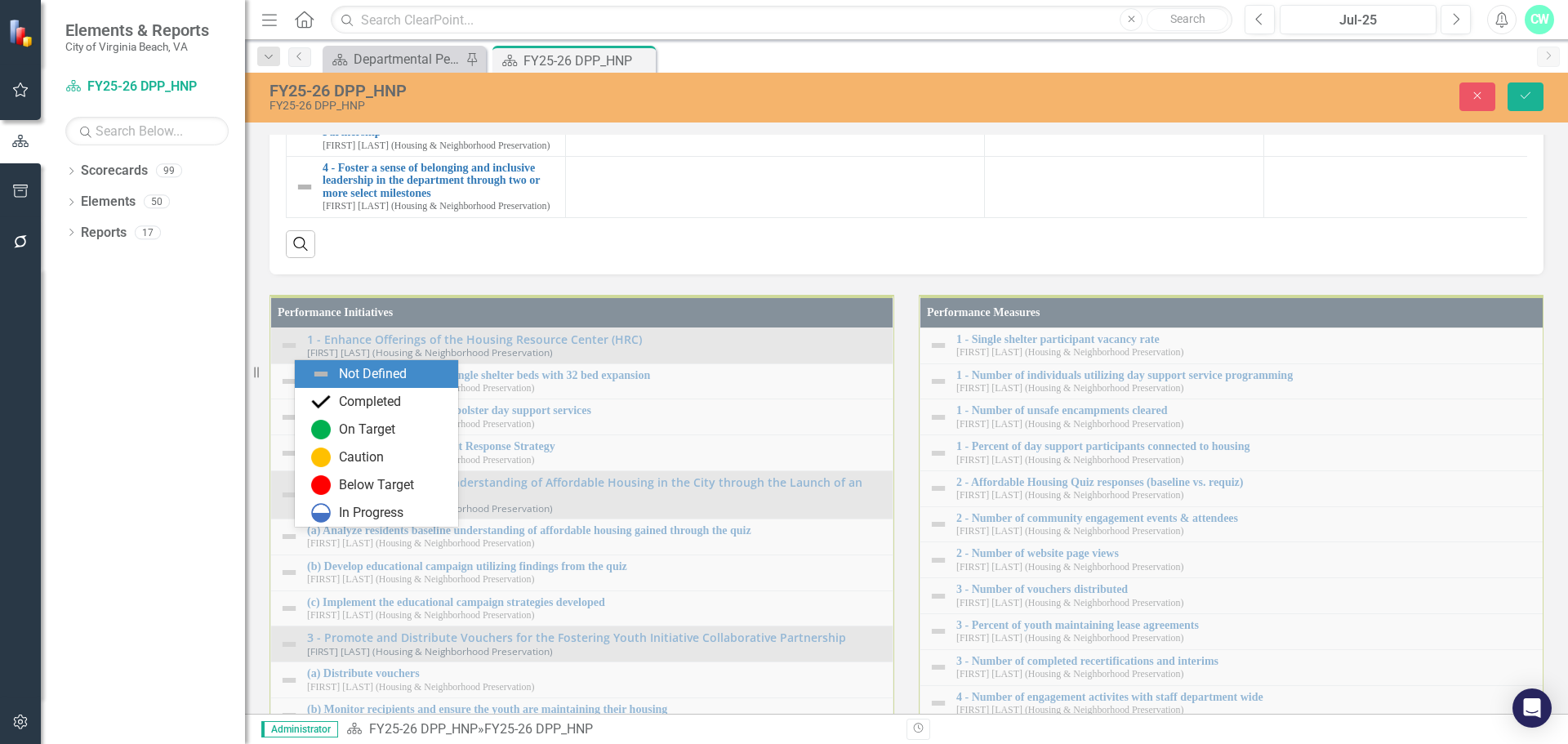 click at bounding box center (310, 15) 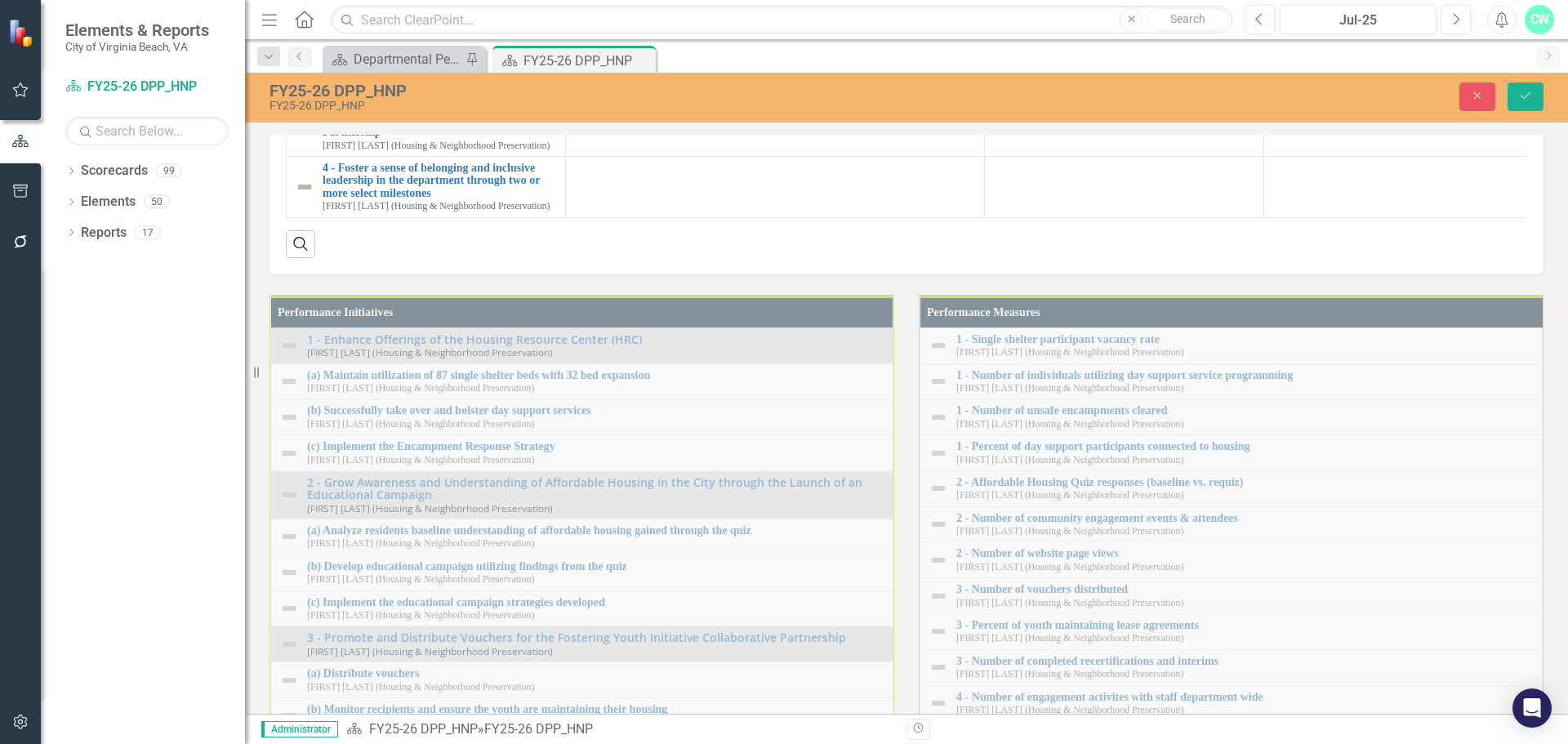 click on "Expand" 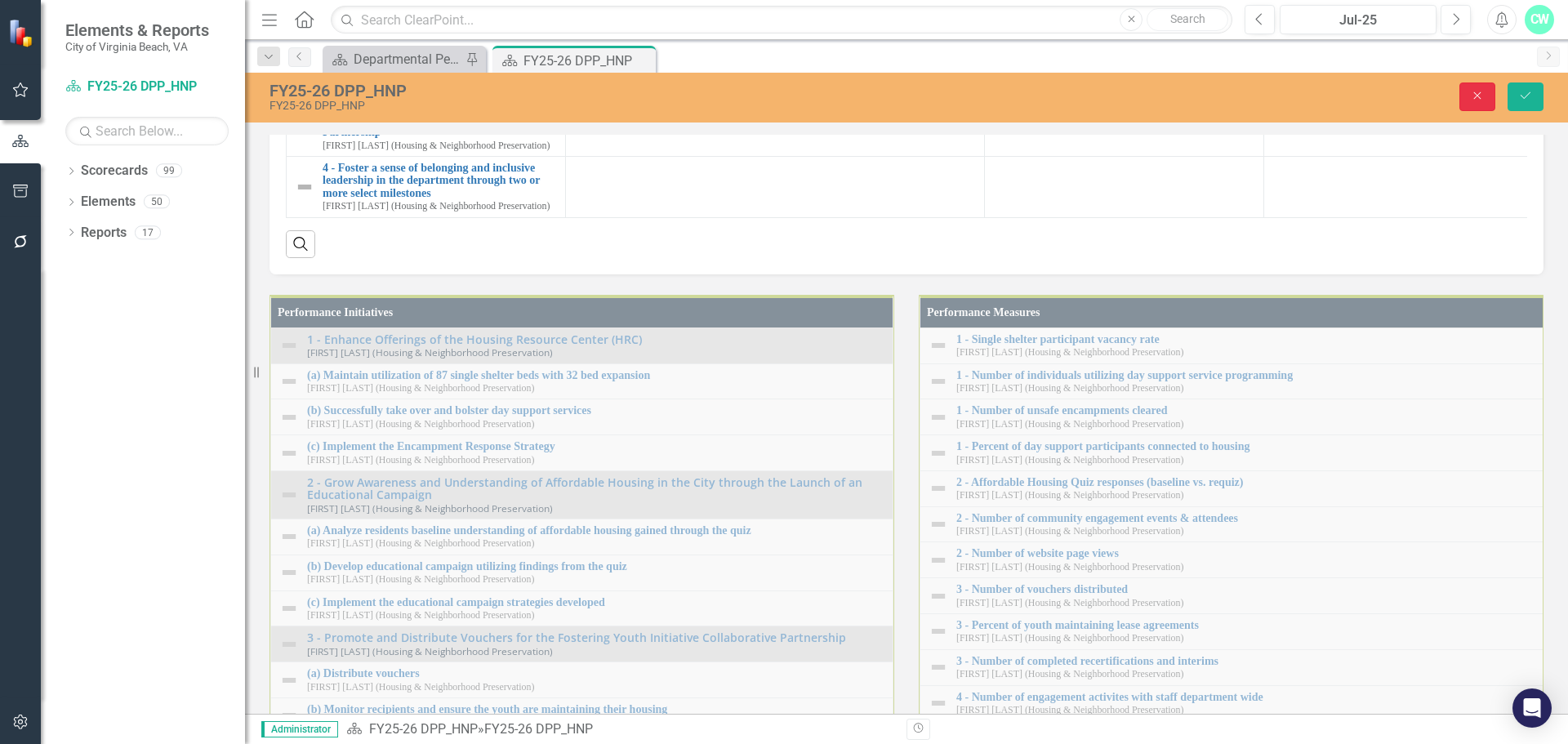 drag, startPoint x: 1470, startPoint y: 107, endPoint x: 1258, endPoint y: 310, distance: 293.51831 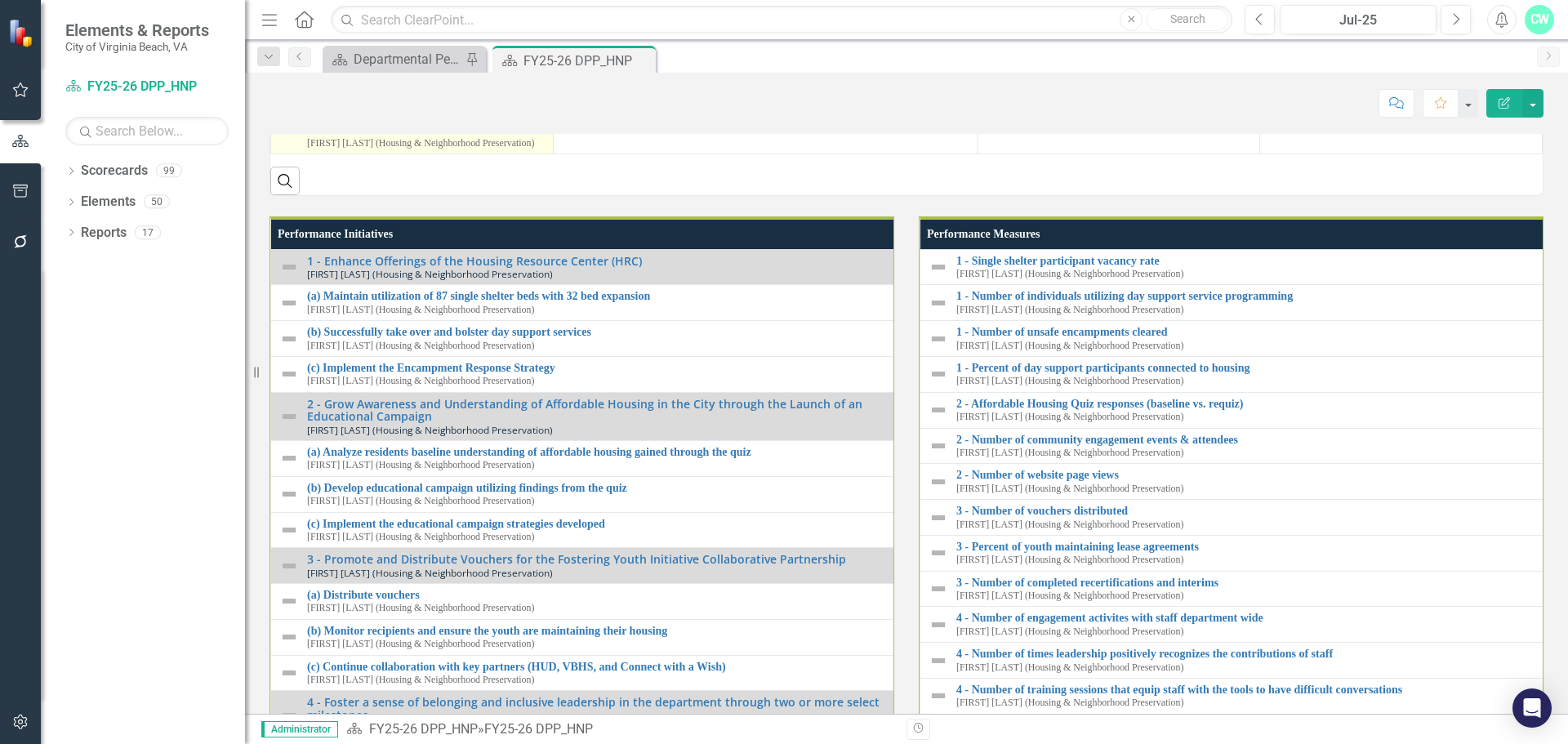 scroll, scrollTop: 1733, scrollLeft: 0, axis: vertical 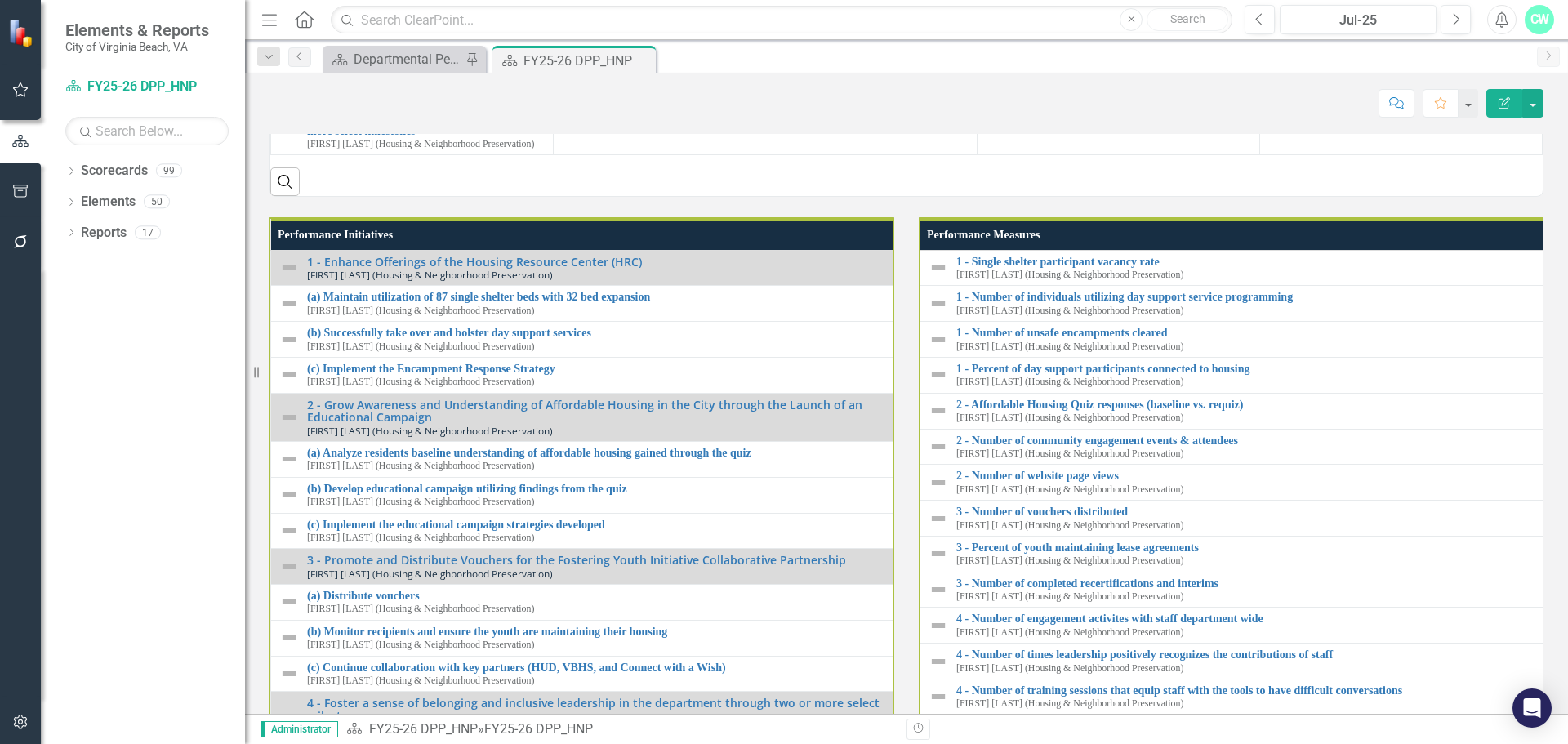 click at bounding box center [289, -51] 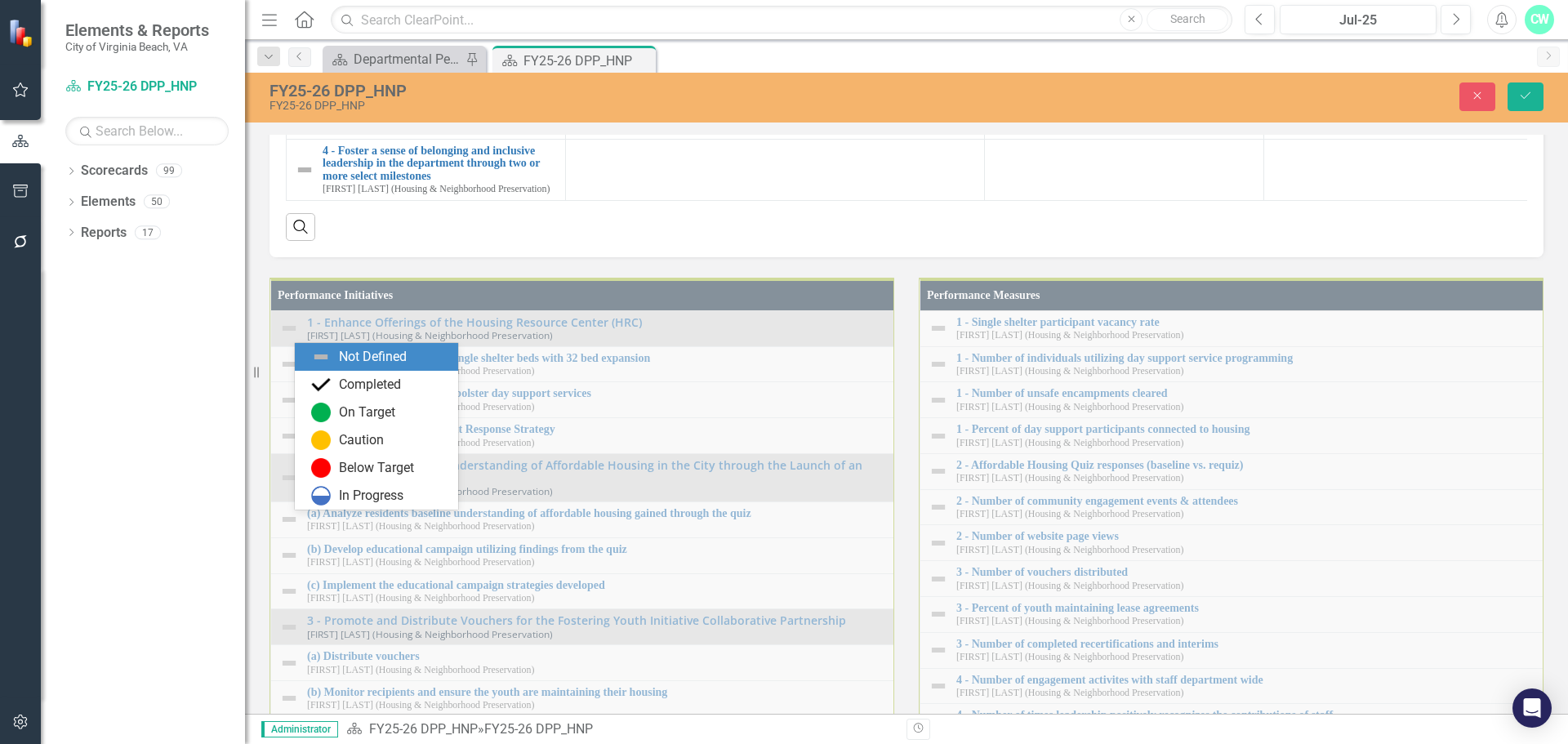 click on "Not Defined Expand" at bounding box center (317, -2) 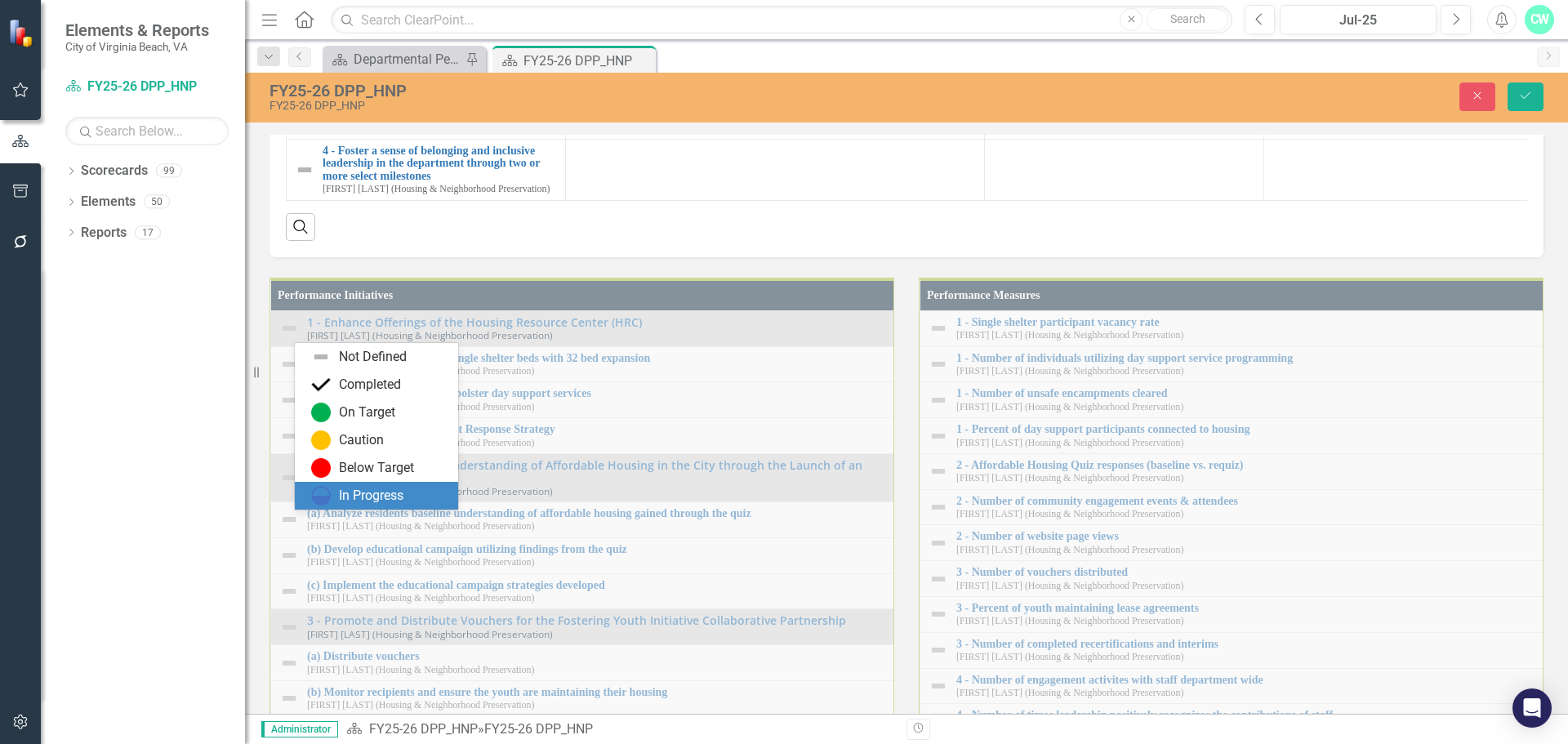 drag, startPoint x: 334, startPoint y: 414, endPoint x: 332, endPoint y: 496, distance: 82.02439 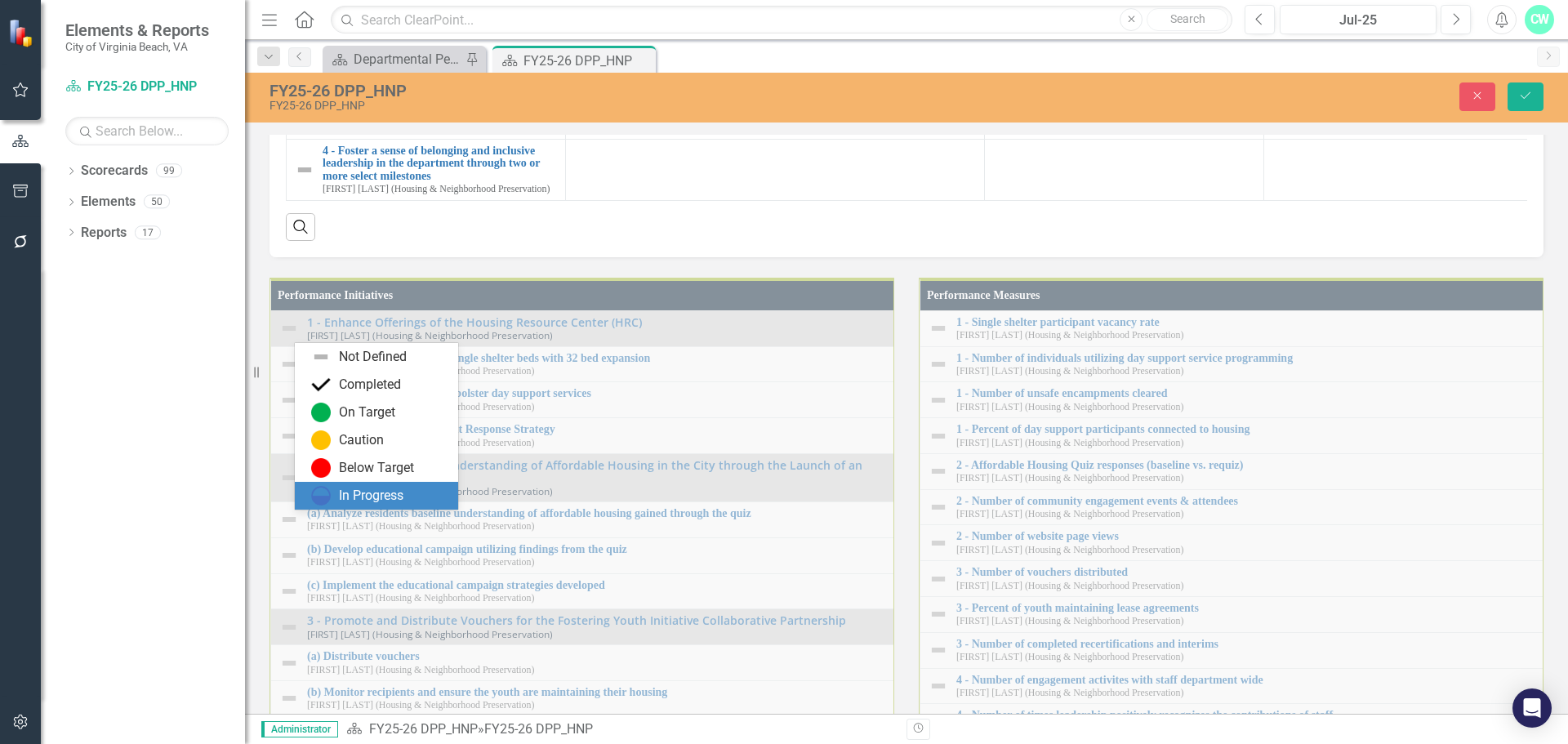 click on "Not Defined Completed On Target Caution Below Target In Progress" at bounding box center [376, 426] 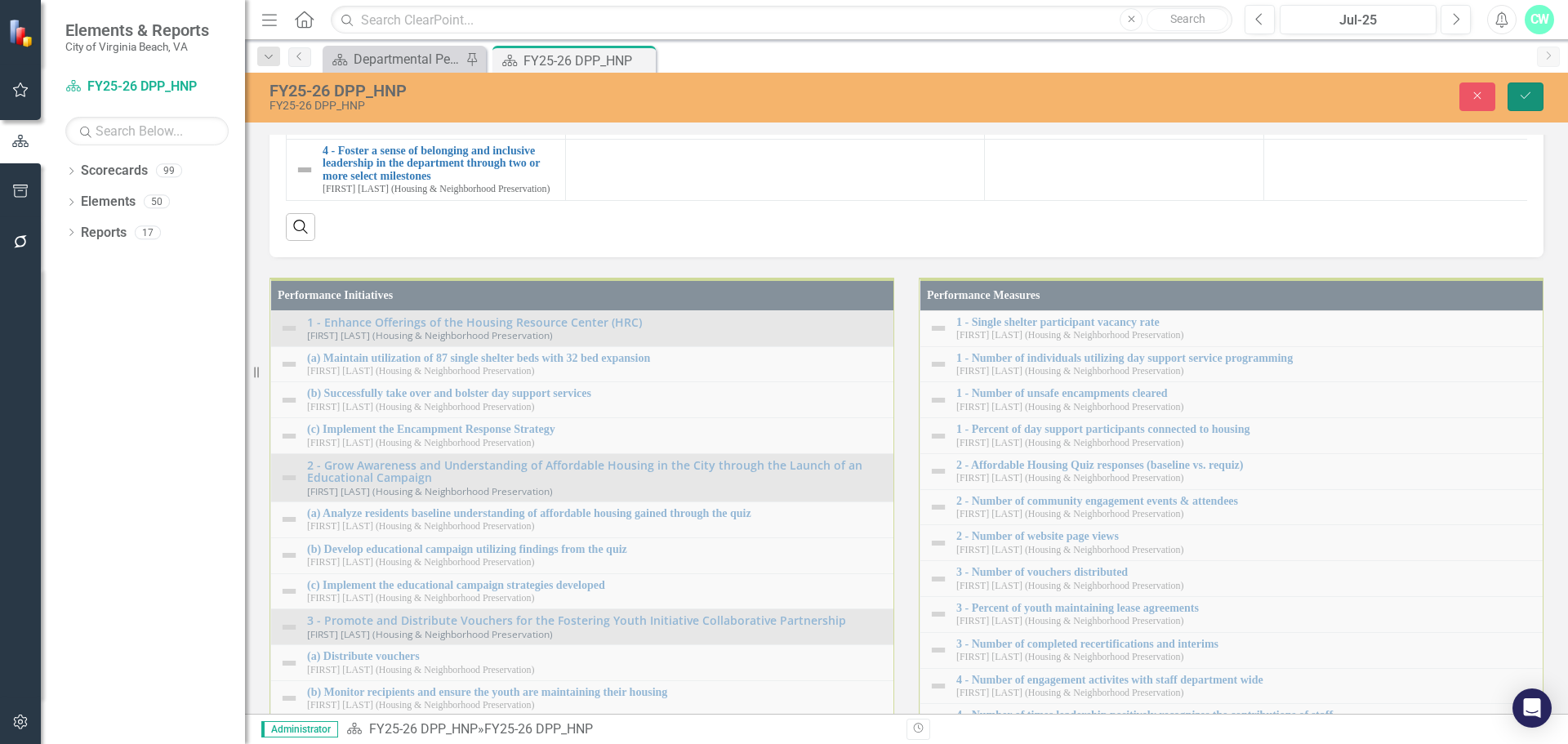 click on "Save" at bounding box center (1526, 96) 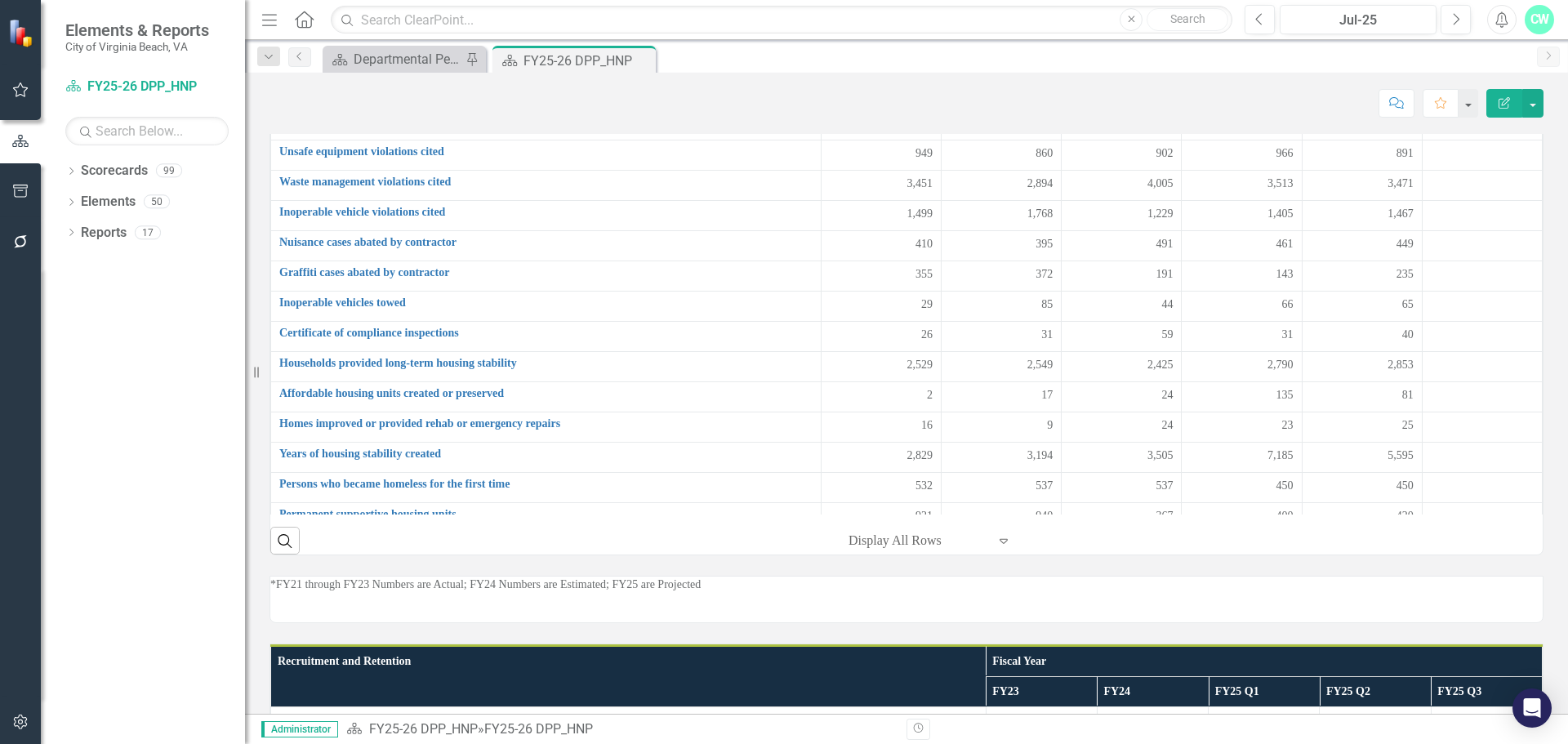 scroll, scrollTop: 1712, scrollLeft: 0, axis: vertical 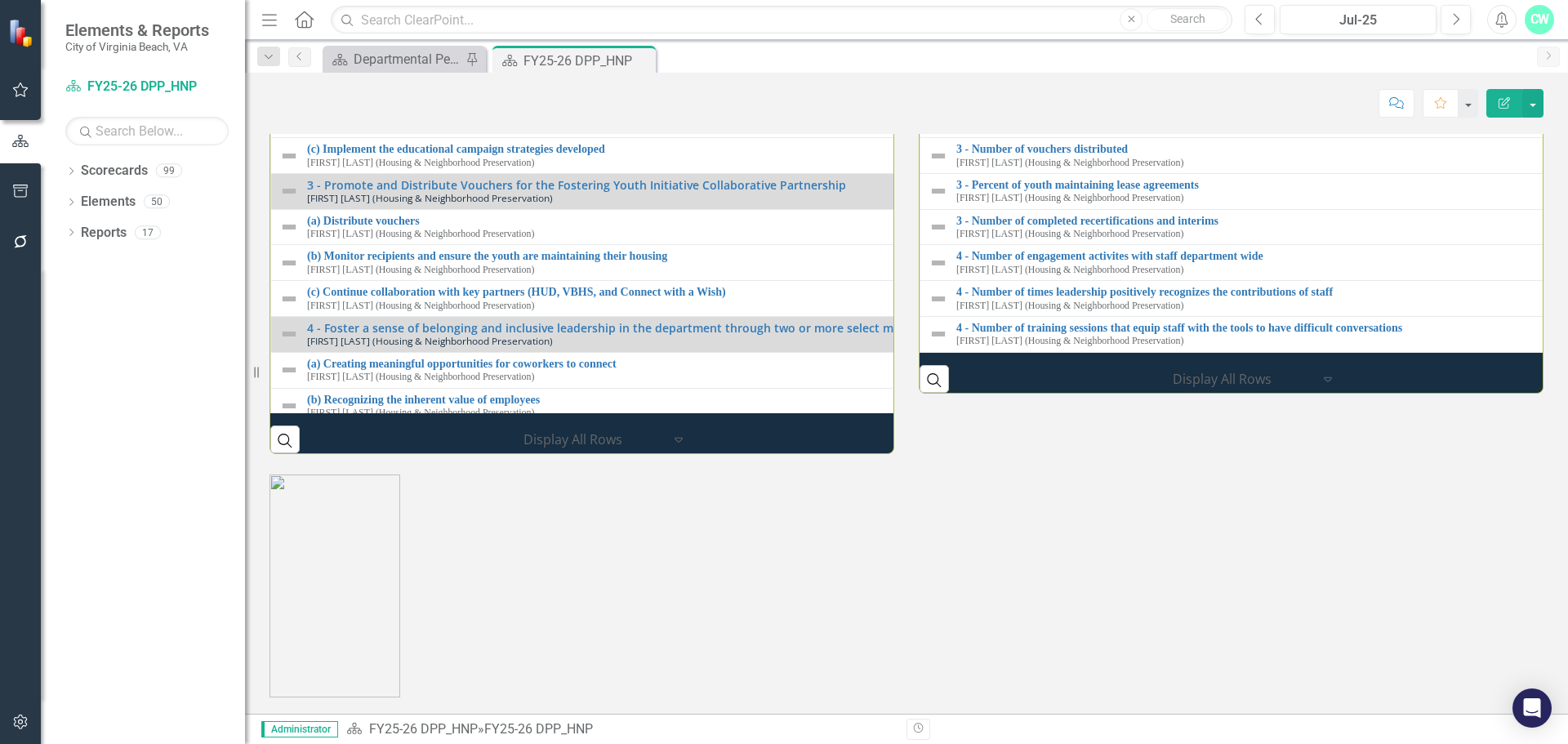 click on "1 - Single shelter participant vacancy rate" at bounding box center (1570, -101) 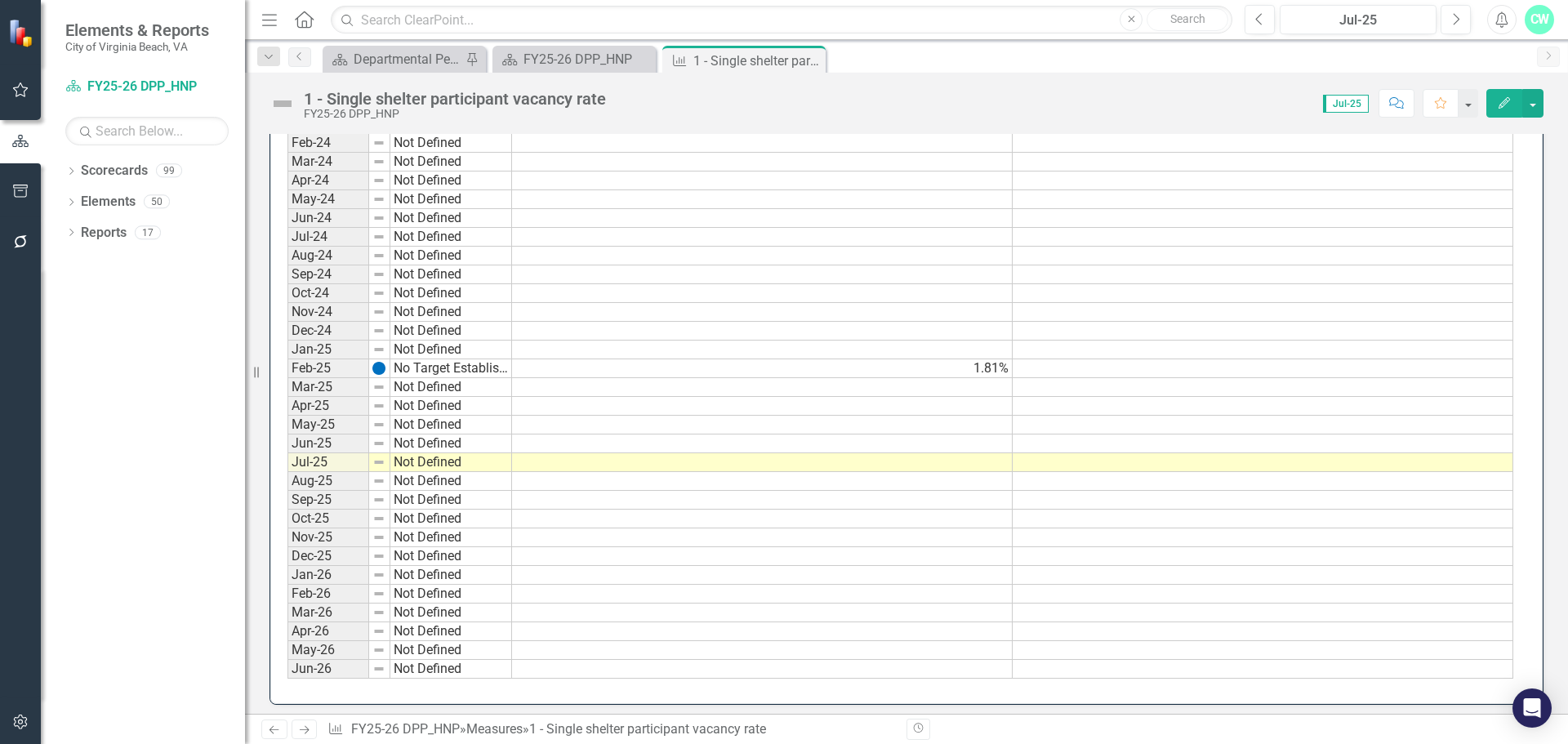 scroll, scrollTop: 987, scrollLeft: 0, axis: vertical 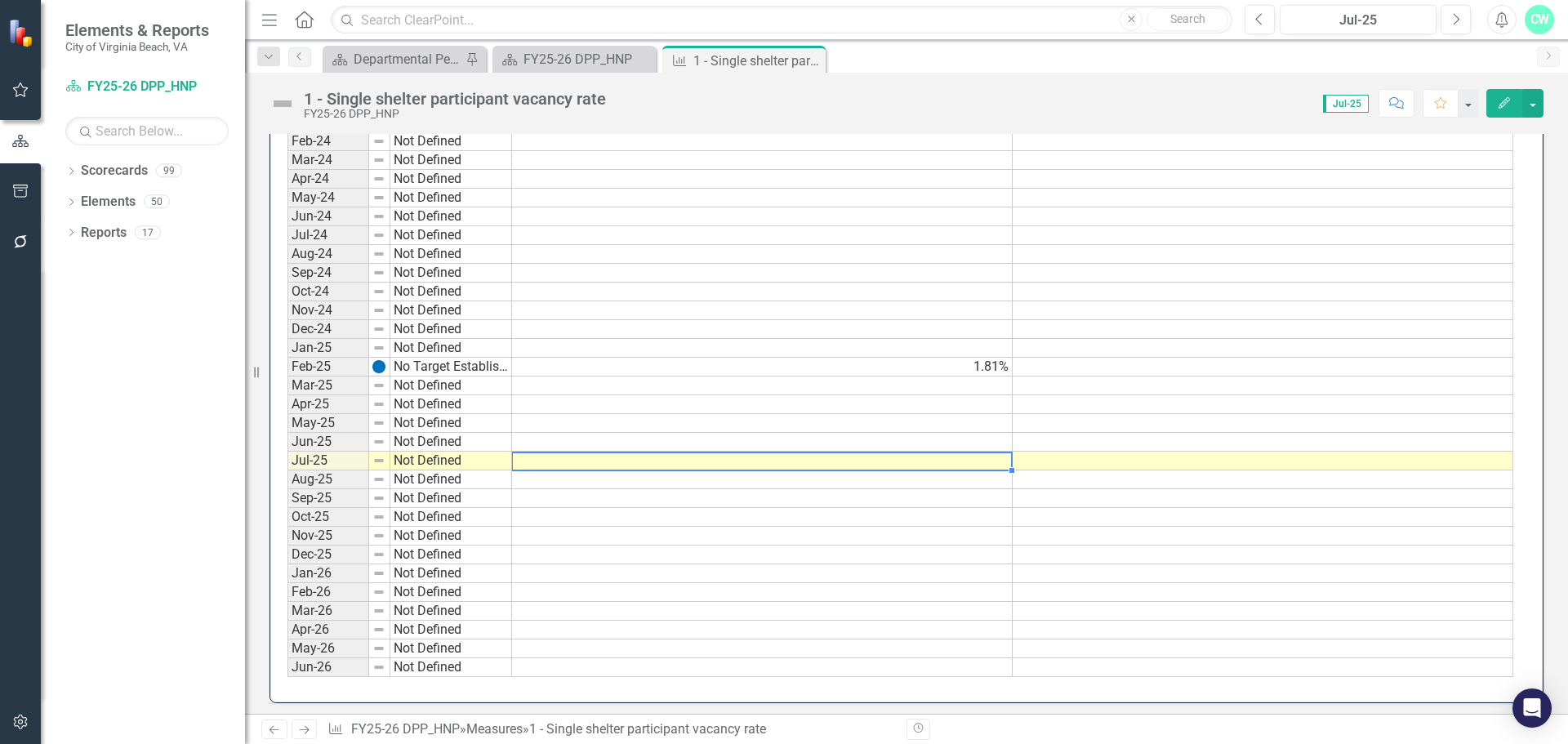 click at bounding box center (762, 461) 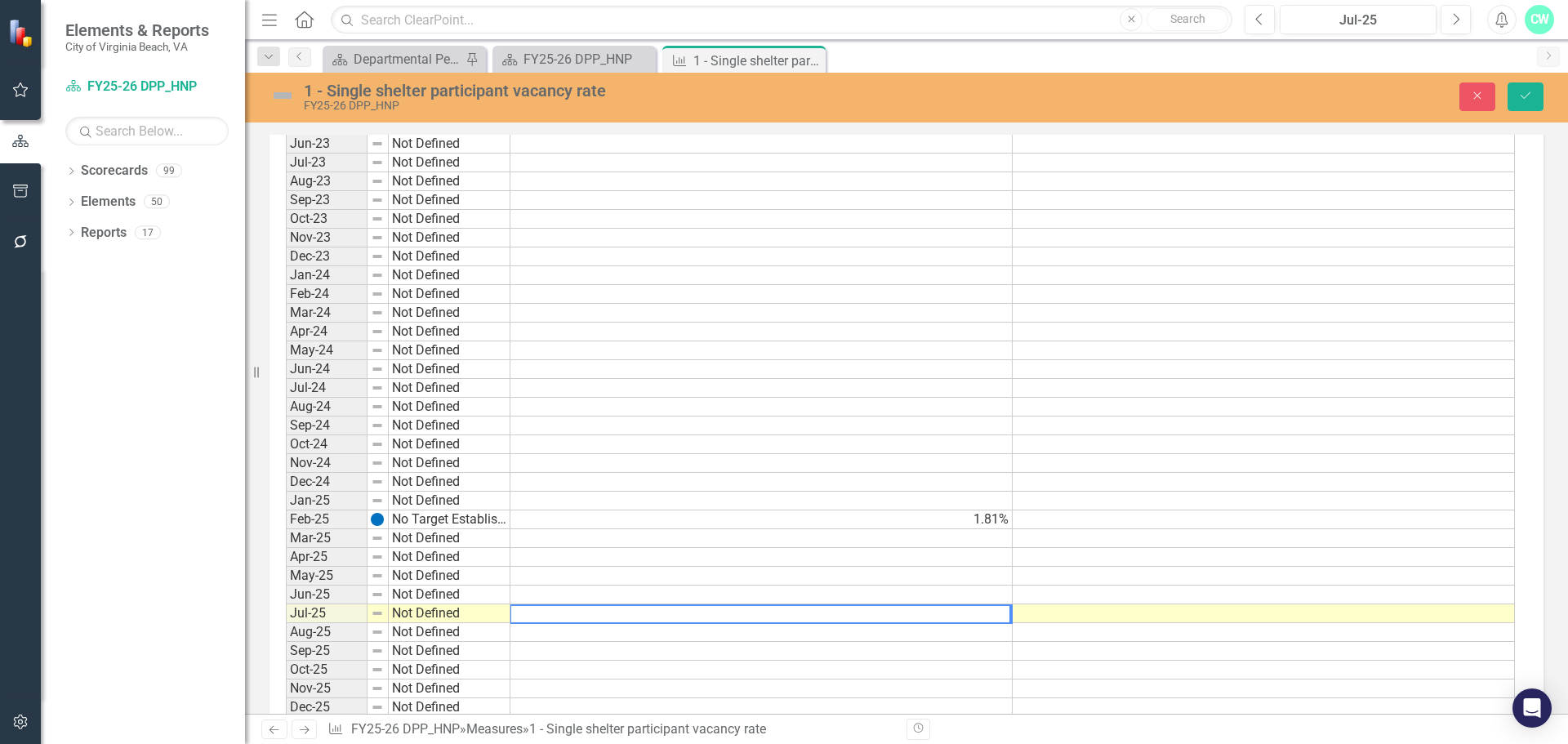 scroll, scrollTop: 842, scrollLeft: 0, axis: vertical 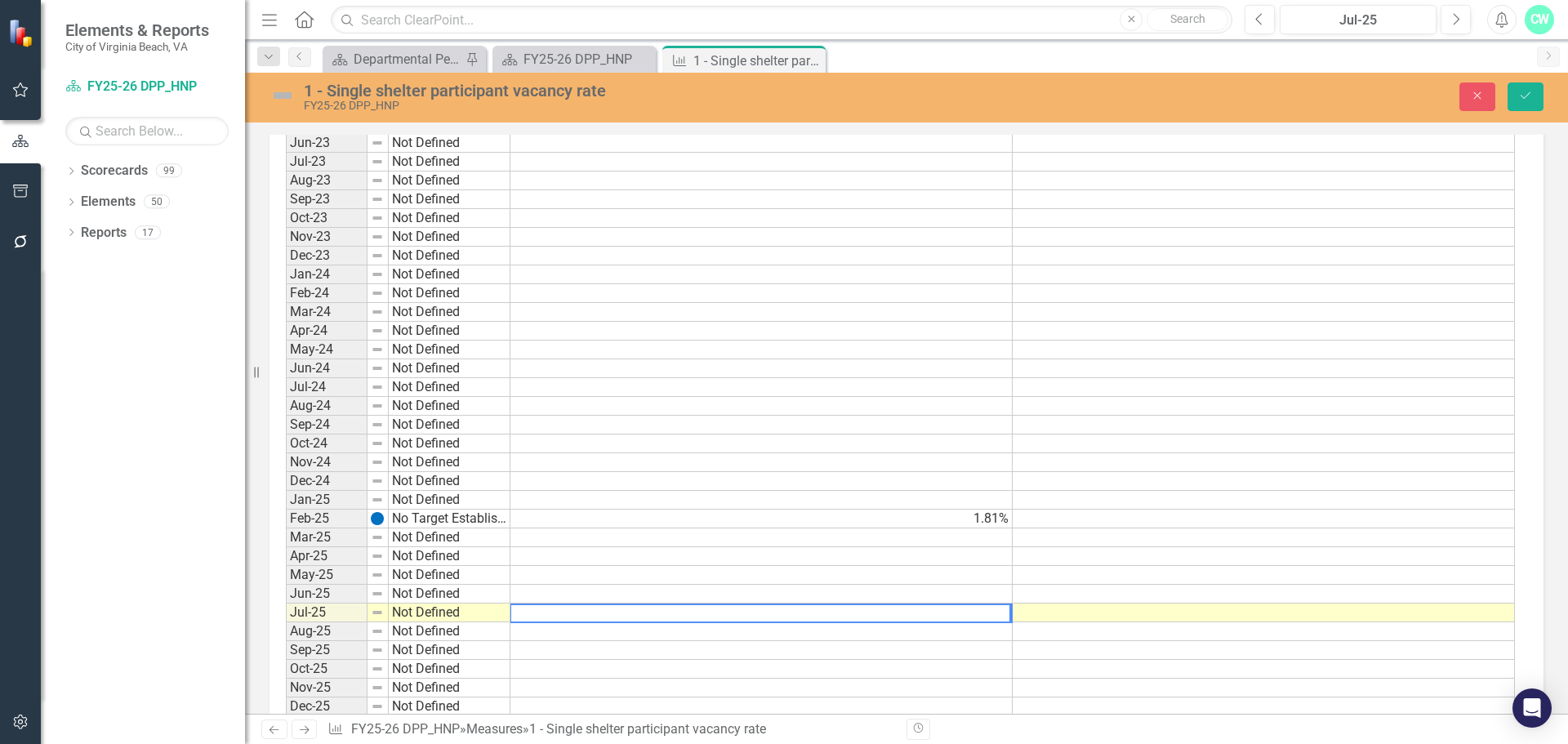 click on "1 - Single shelter participant vacancy rate FY25-26 DPP_HNP Close Save" at bounding box center (906, 97) 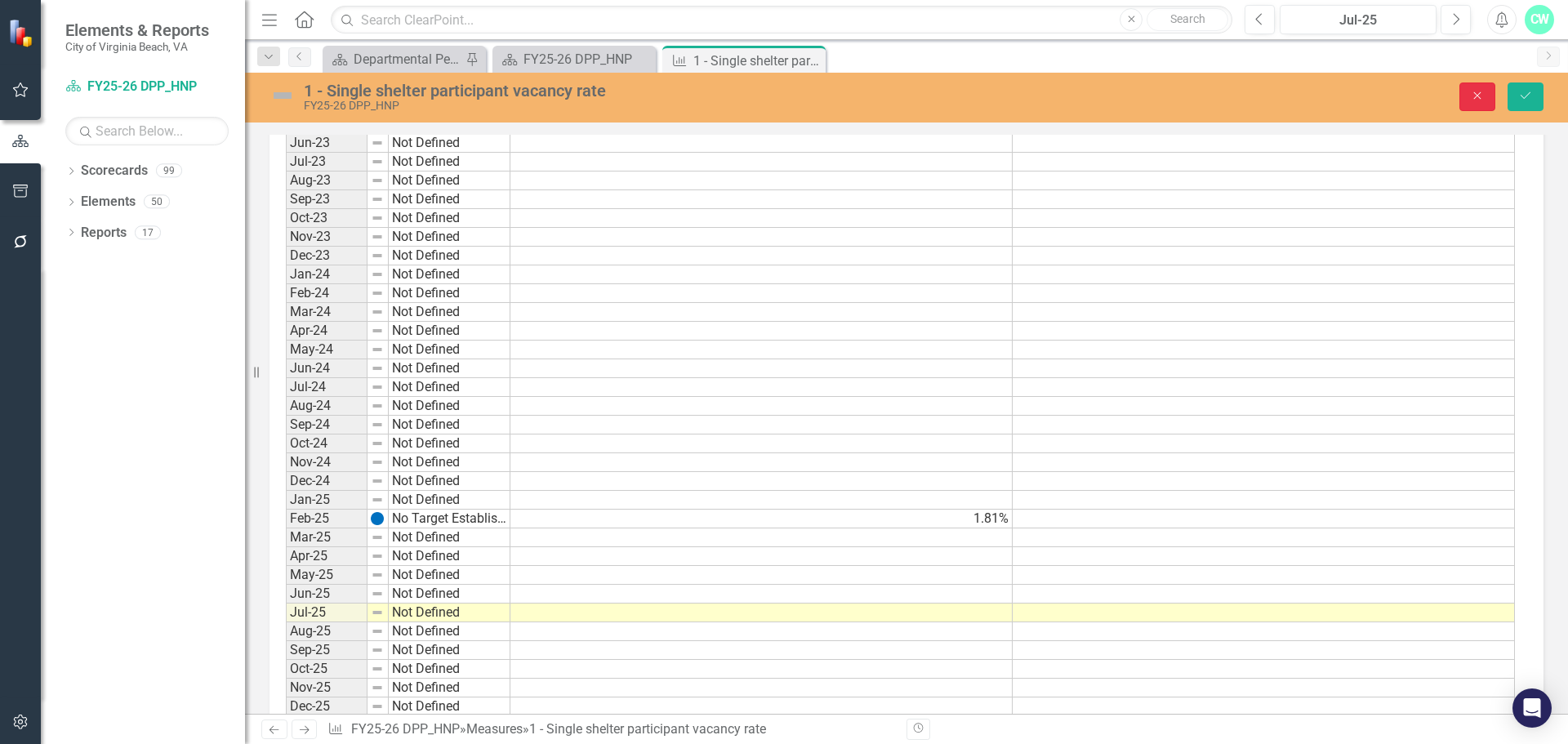 click on "Close" at bounding box center [1477, 96] 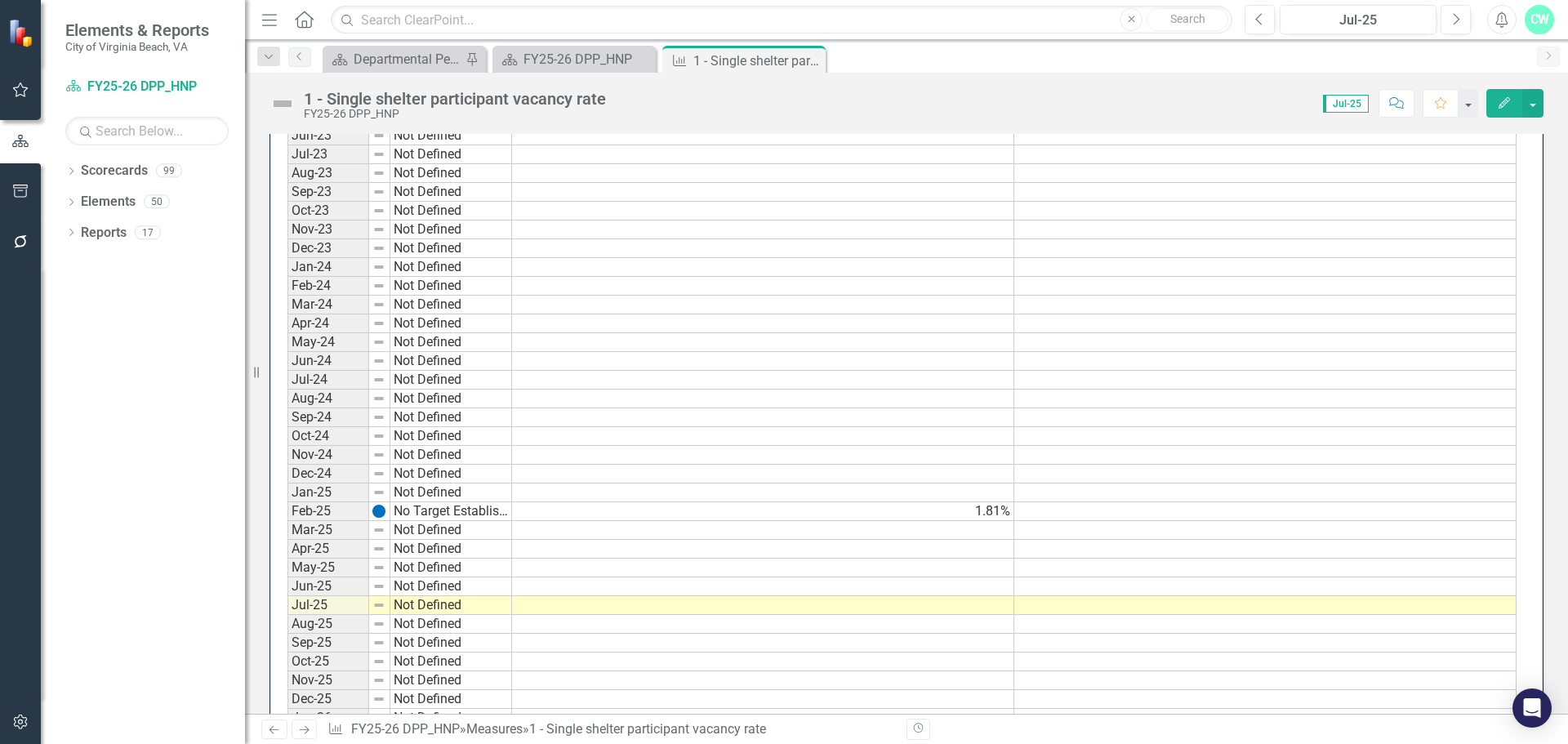 scroll, scrollTop: 836, scrollLeft: 0, axis: vertical 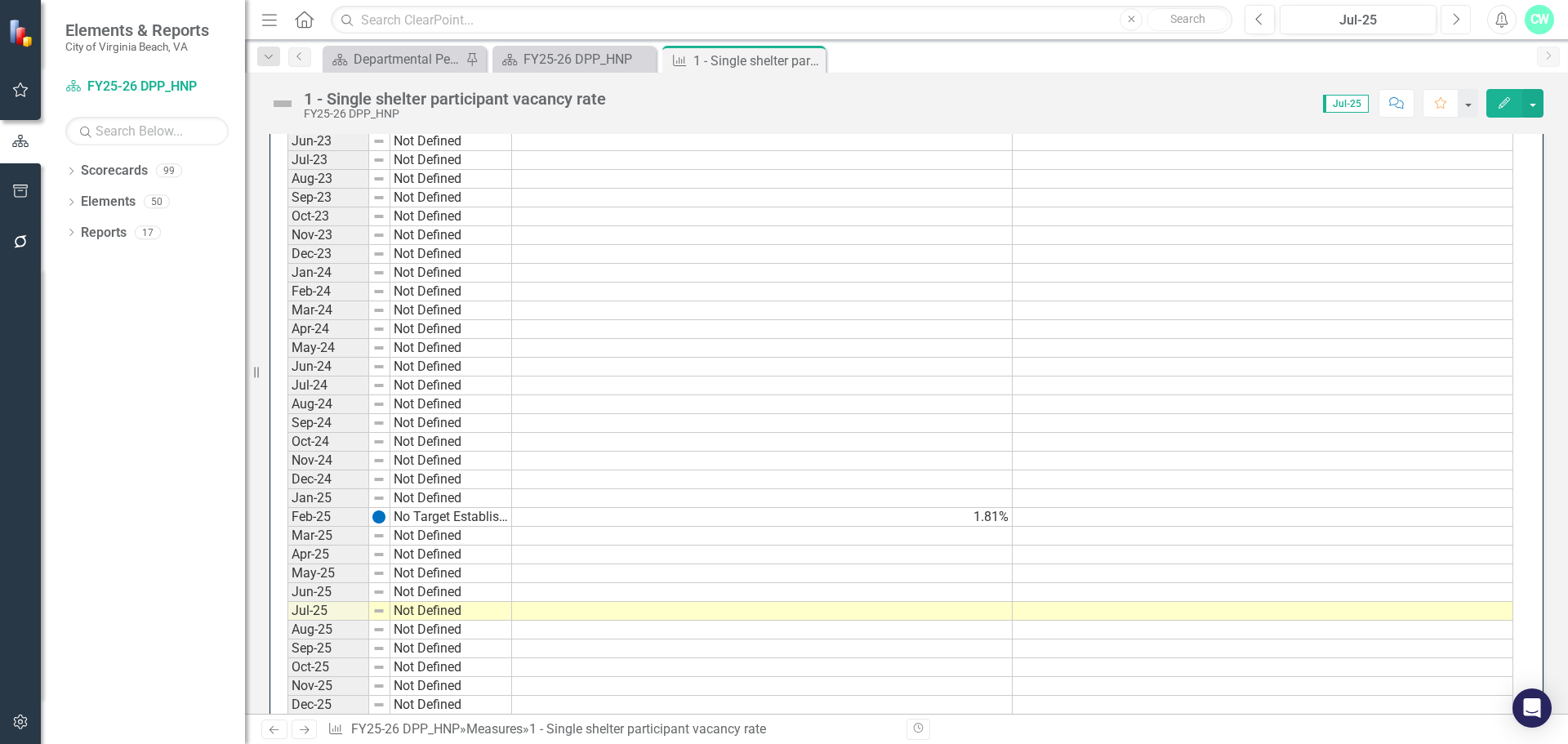 click on "Next" at bounding box center [1455, 20] 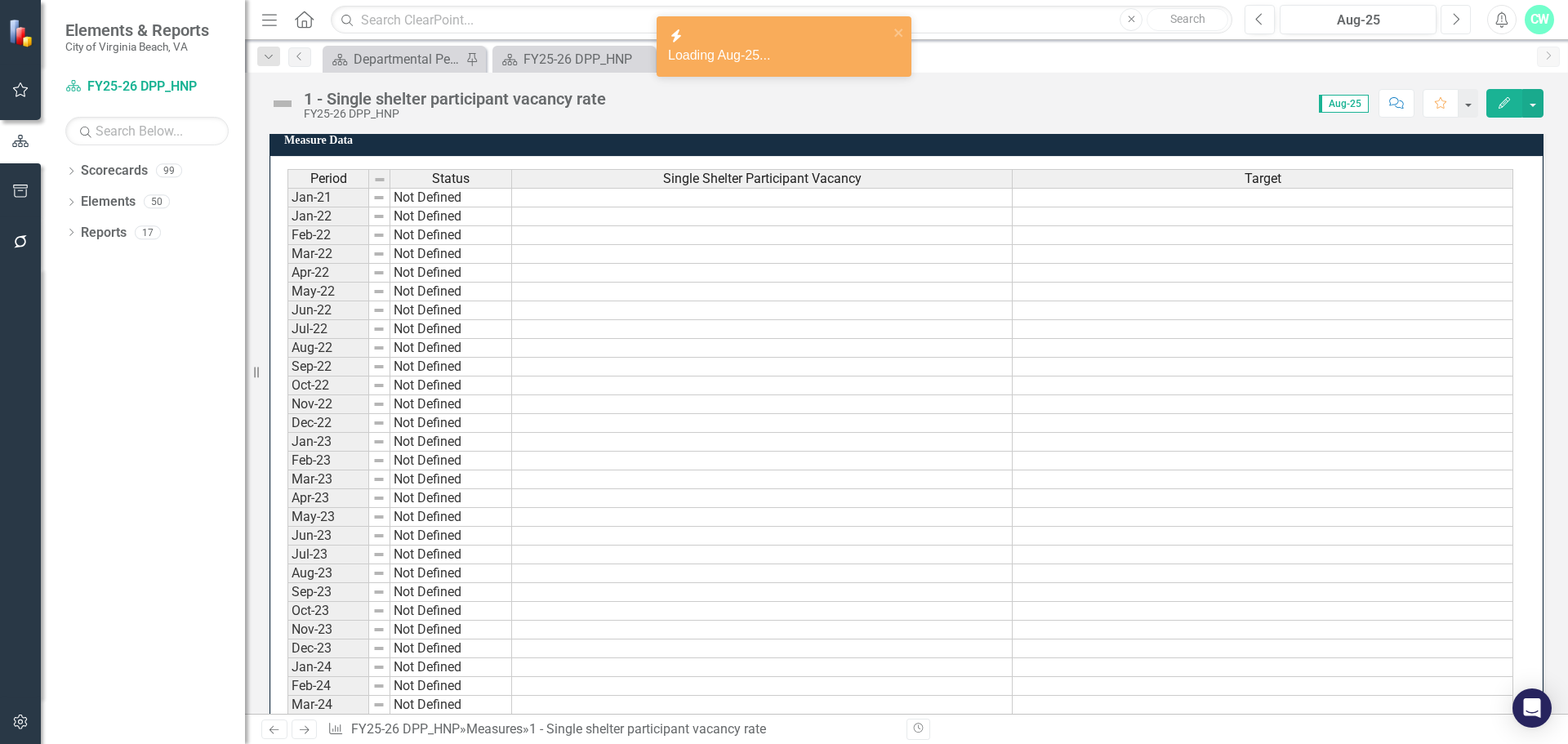 scroll, scrollTop: 443, scrollLeft: 0, axis: vertical 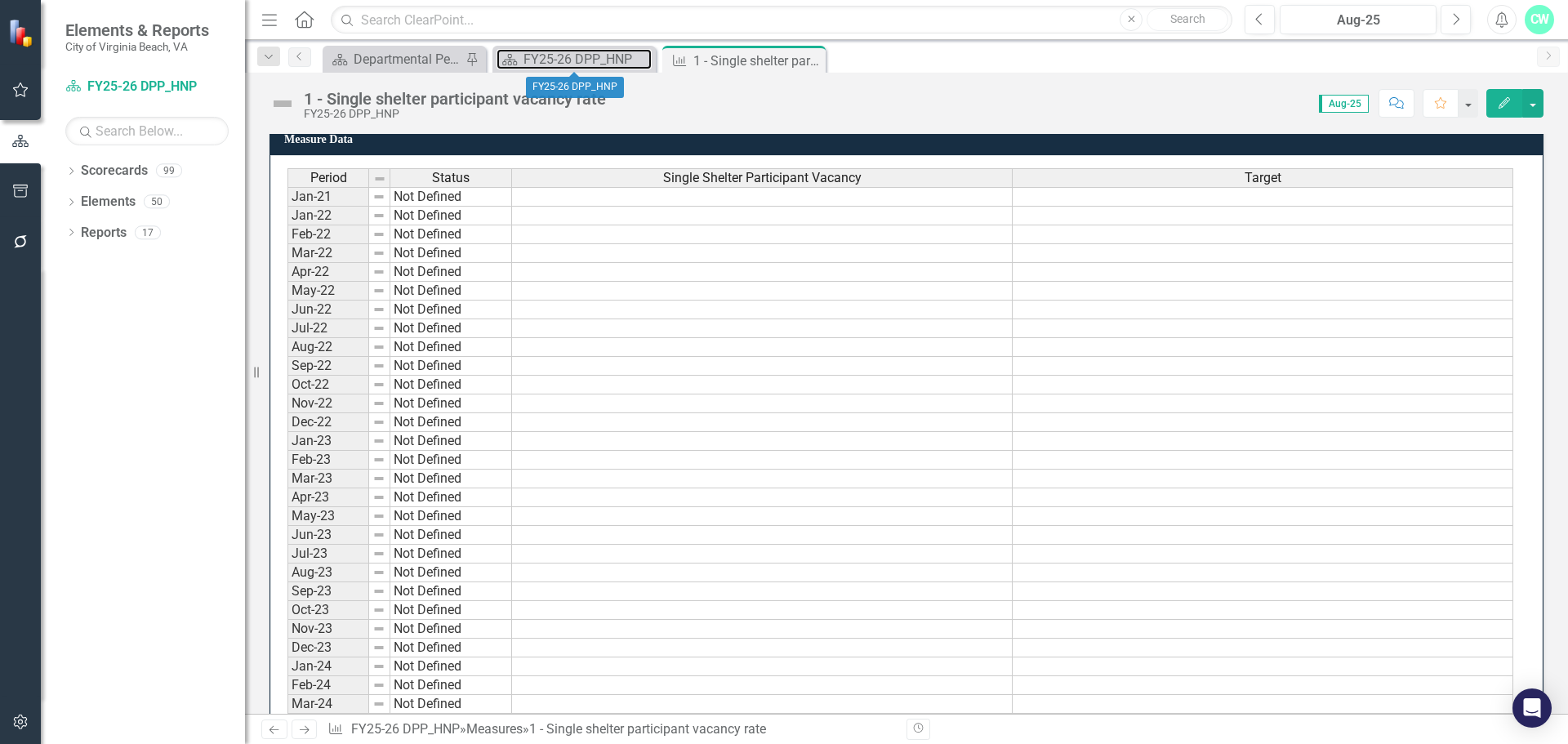 drag, startPoint x: 617, startPoint y: 61, endPoint x: 608, endPoint y: 44, distance: 19.235384 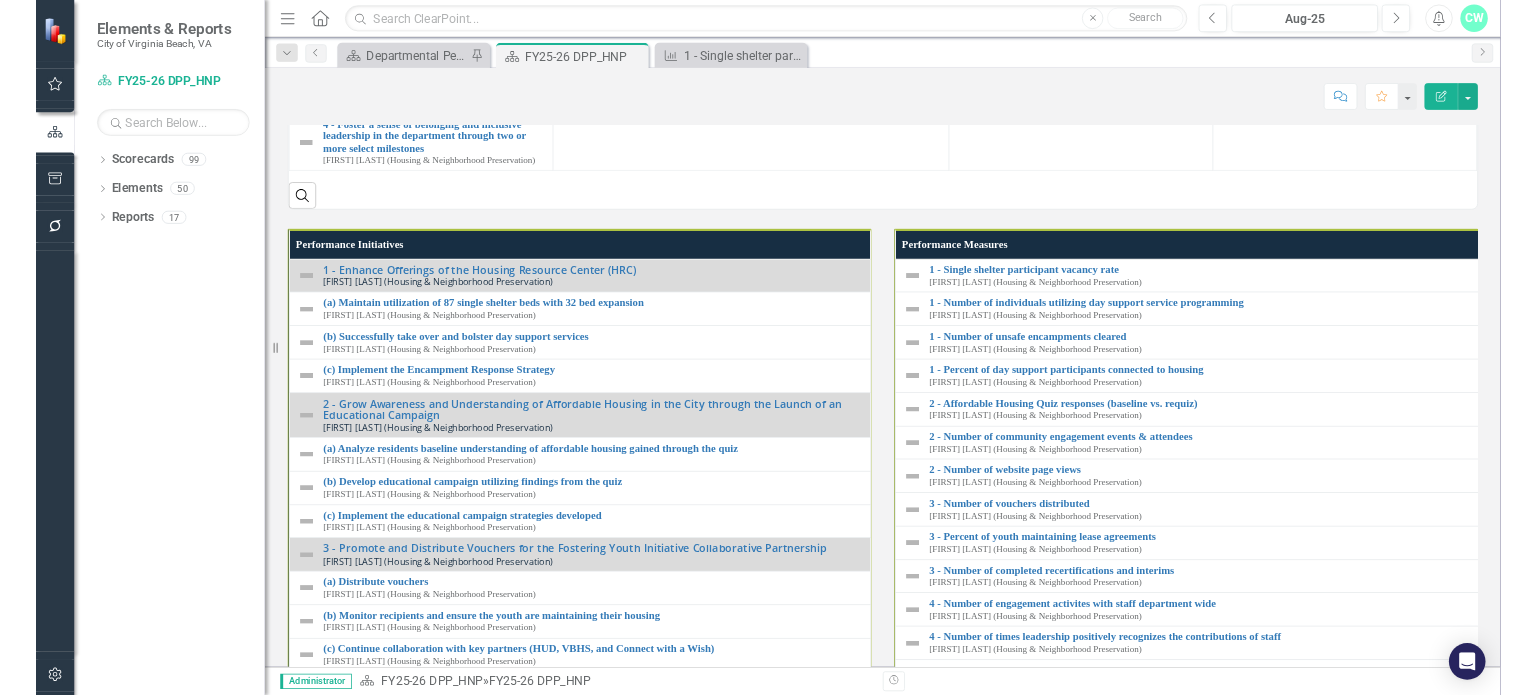 scroll, scrollTop: 2089, scrollLeft: 0, axis: vertical 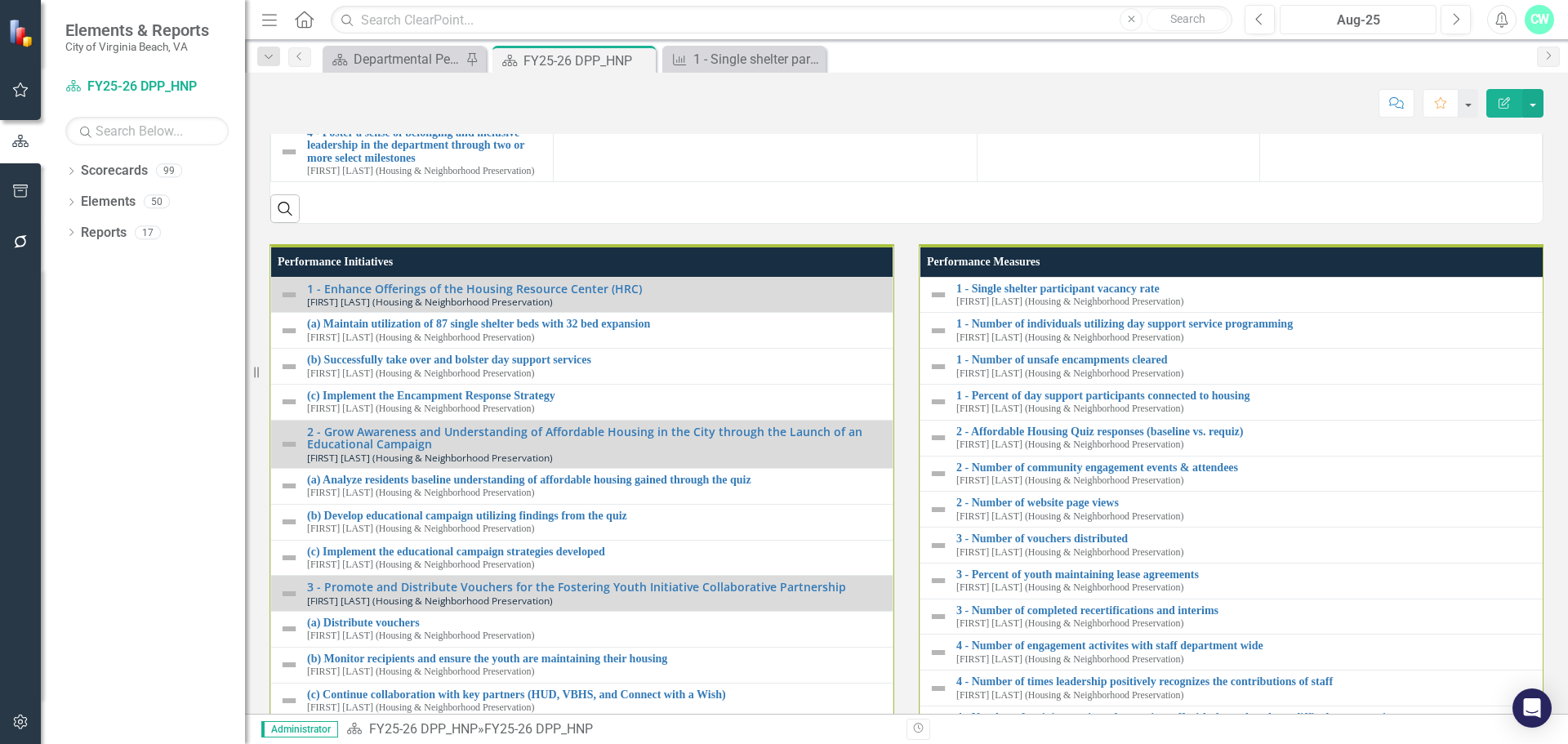 click on "Aug-25" at bounding box center (1358, 20) 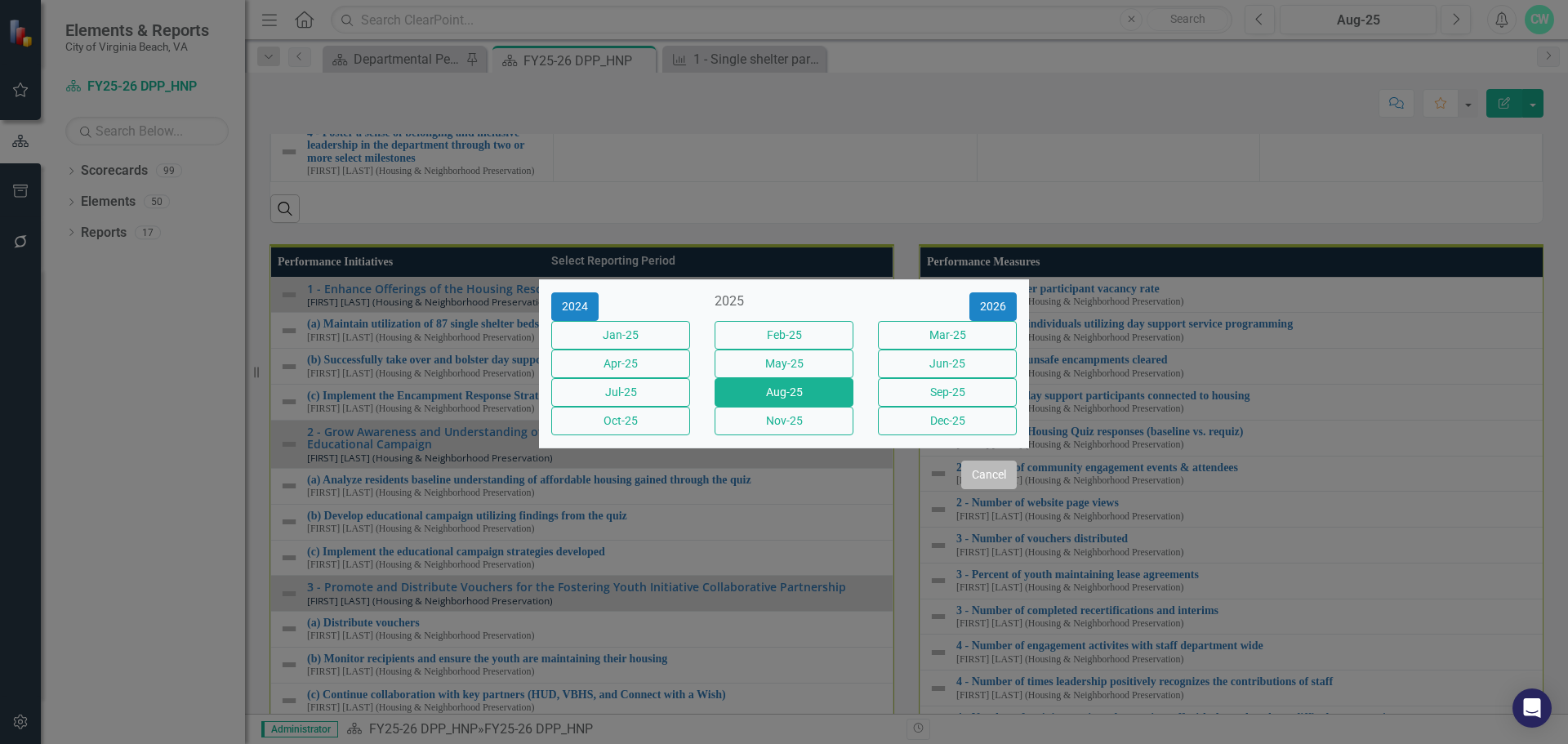 click on "Cancel" at bounding box center (989, 474) 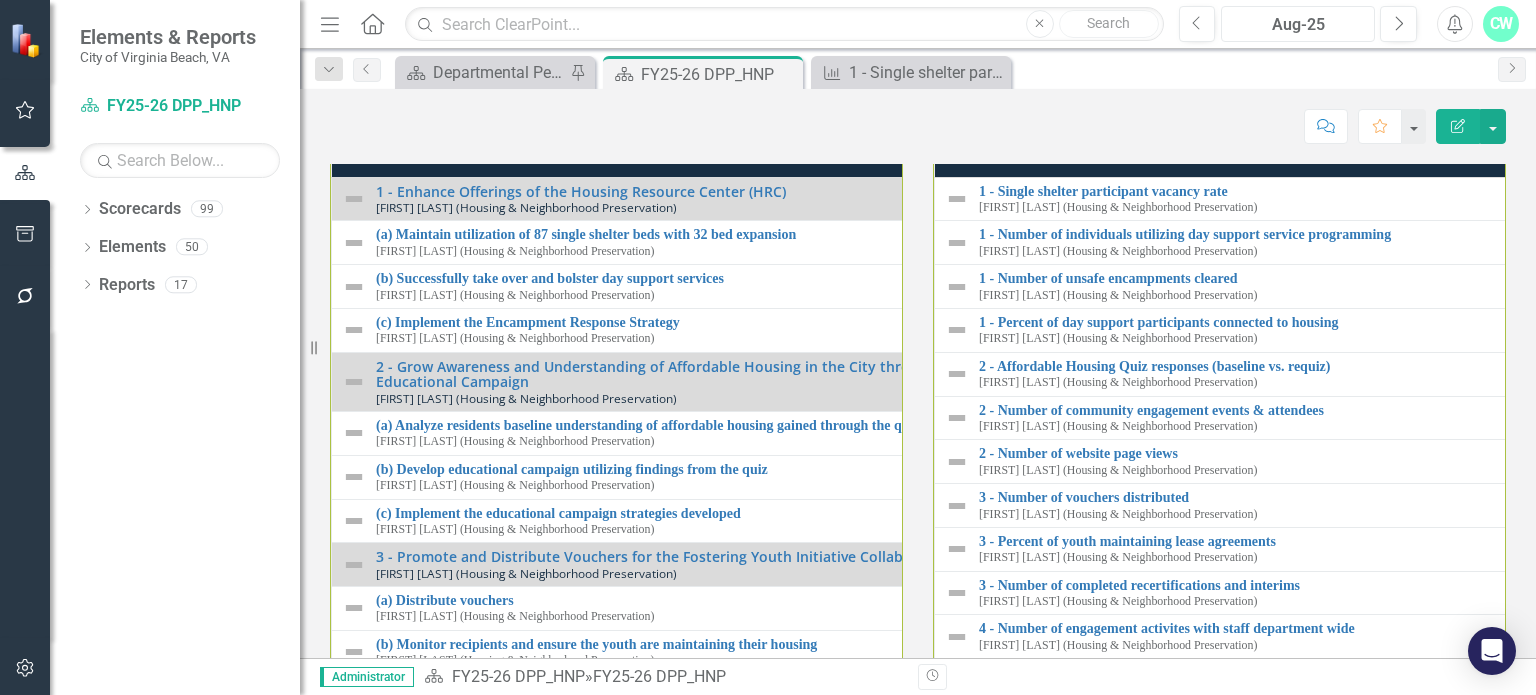 scroll, scrollTop: 2088, scrollLeft: 0, axis: vertical 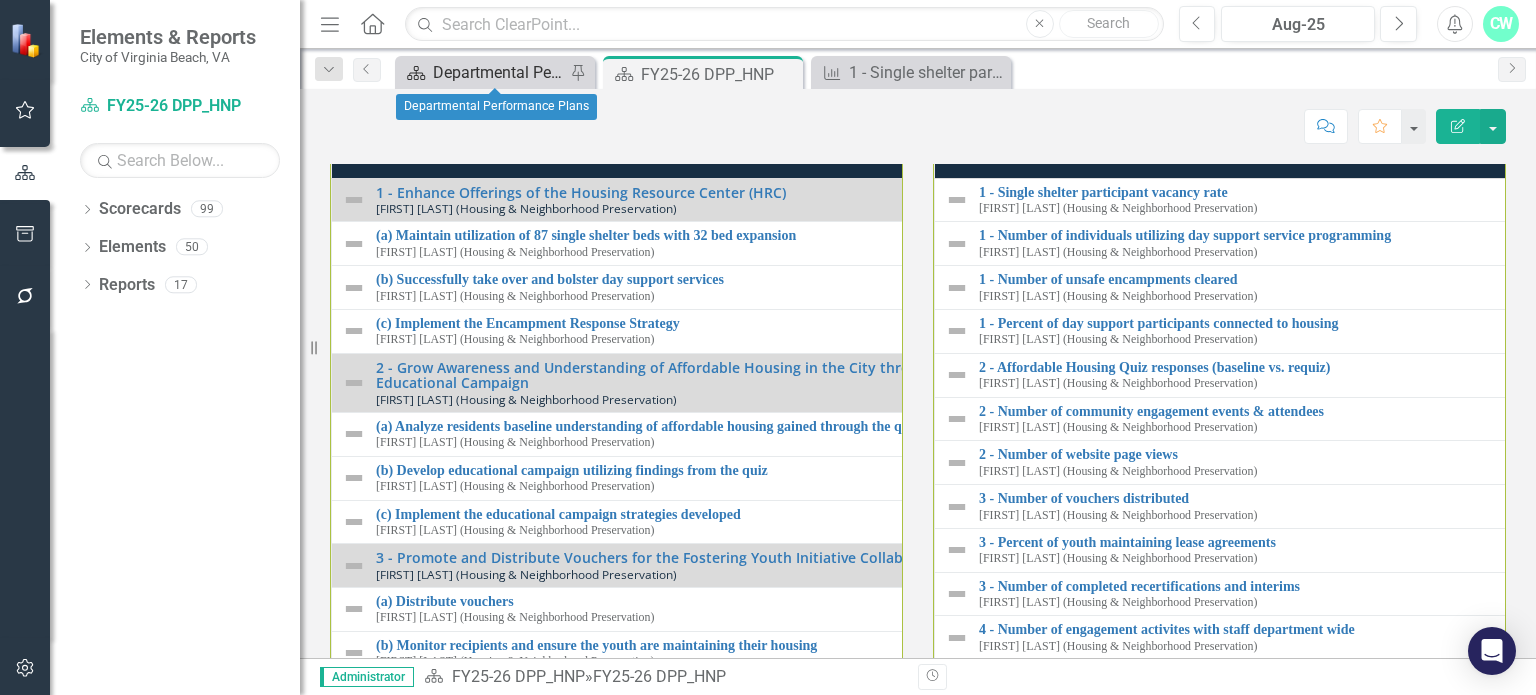 click on "Departmental Performance Plans" at bounding box center [499, 72] 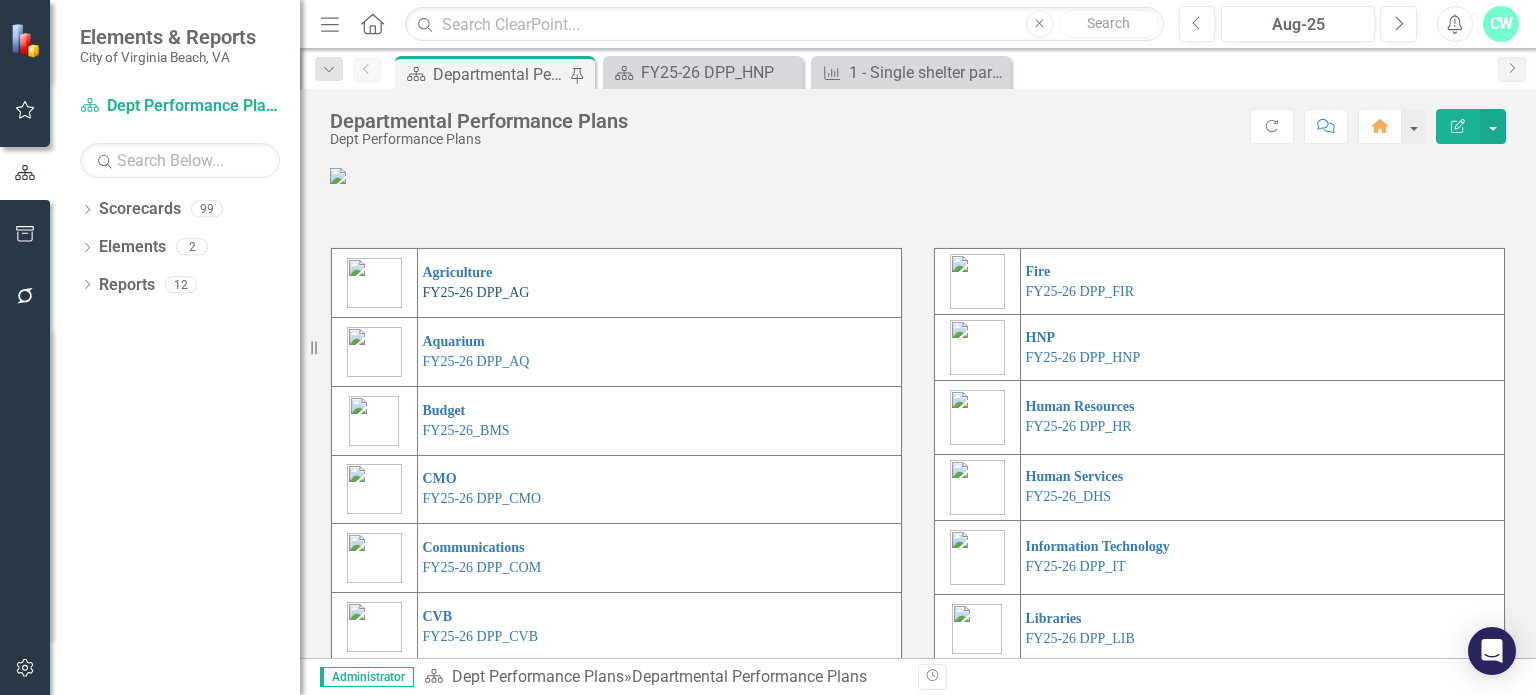 click on "FY25-26 DPP_AG" at bounding box center [476, 292] 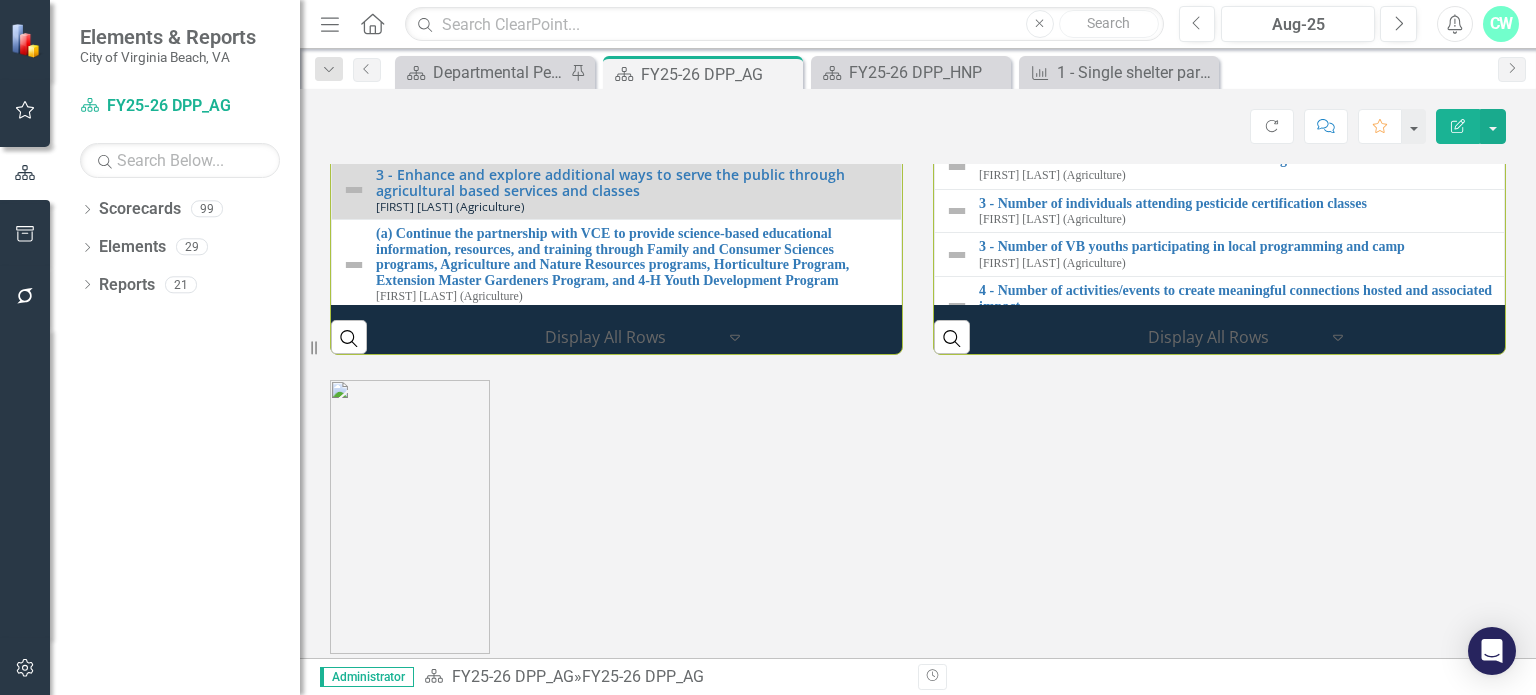 scroll, scrollTop: 2104, scrollLeft: 0, axis: vertical 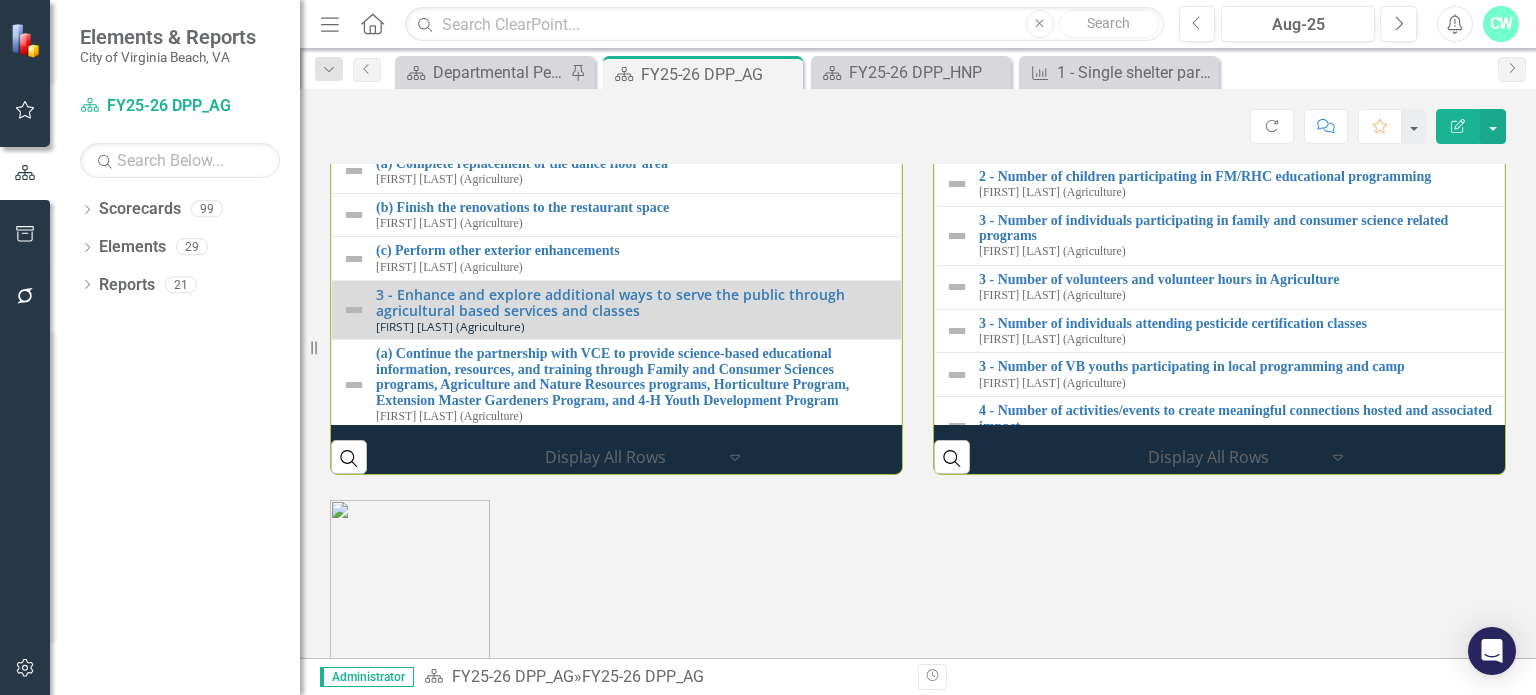 click on "Farmers Market Total Revenue [FIRST] [LAST] (Agriculture)" at bounding box center [1236, 53] 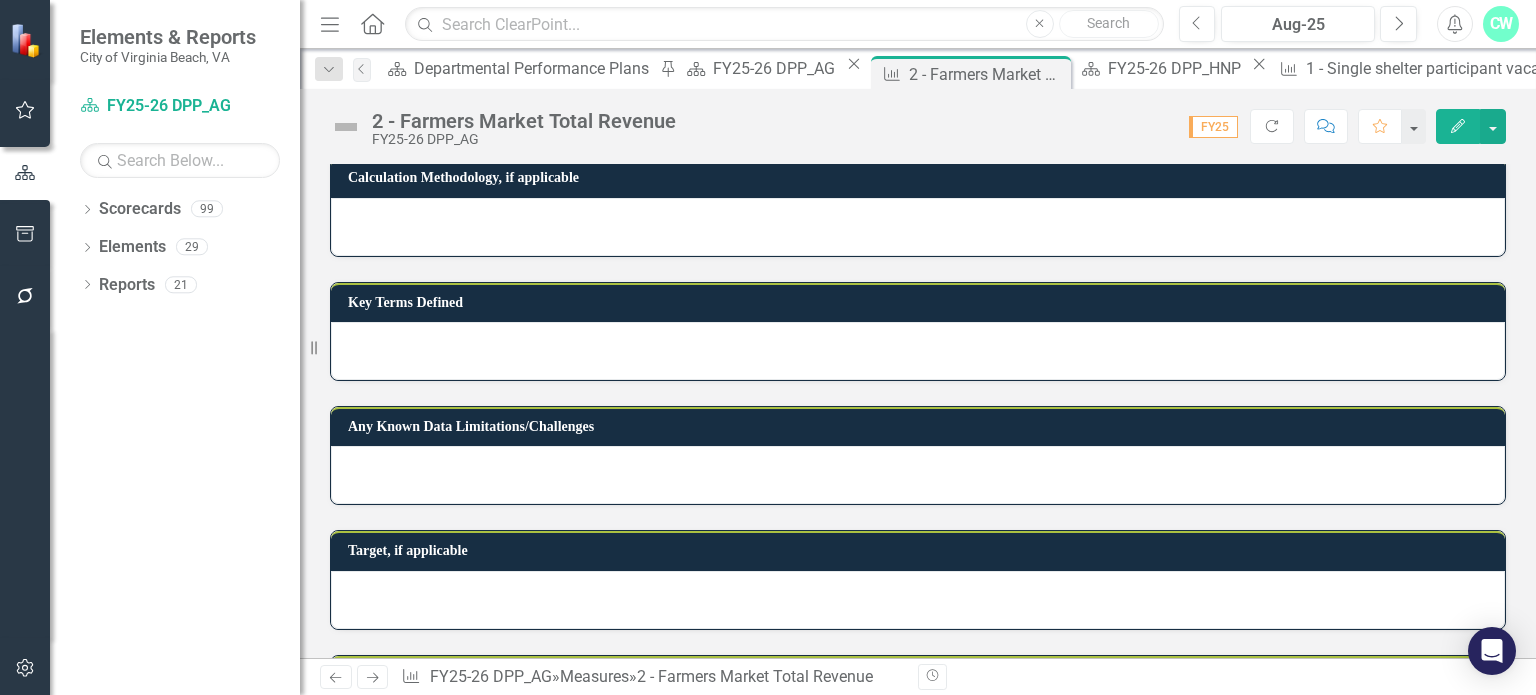 scroll, scrollTop: 1087, scrollLeft: 0, axis: vertical 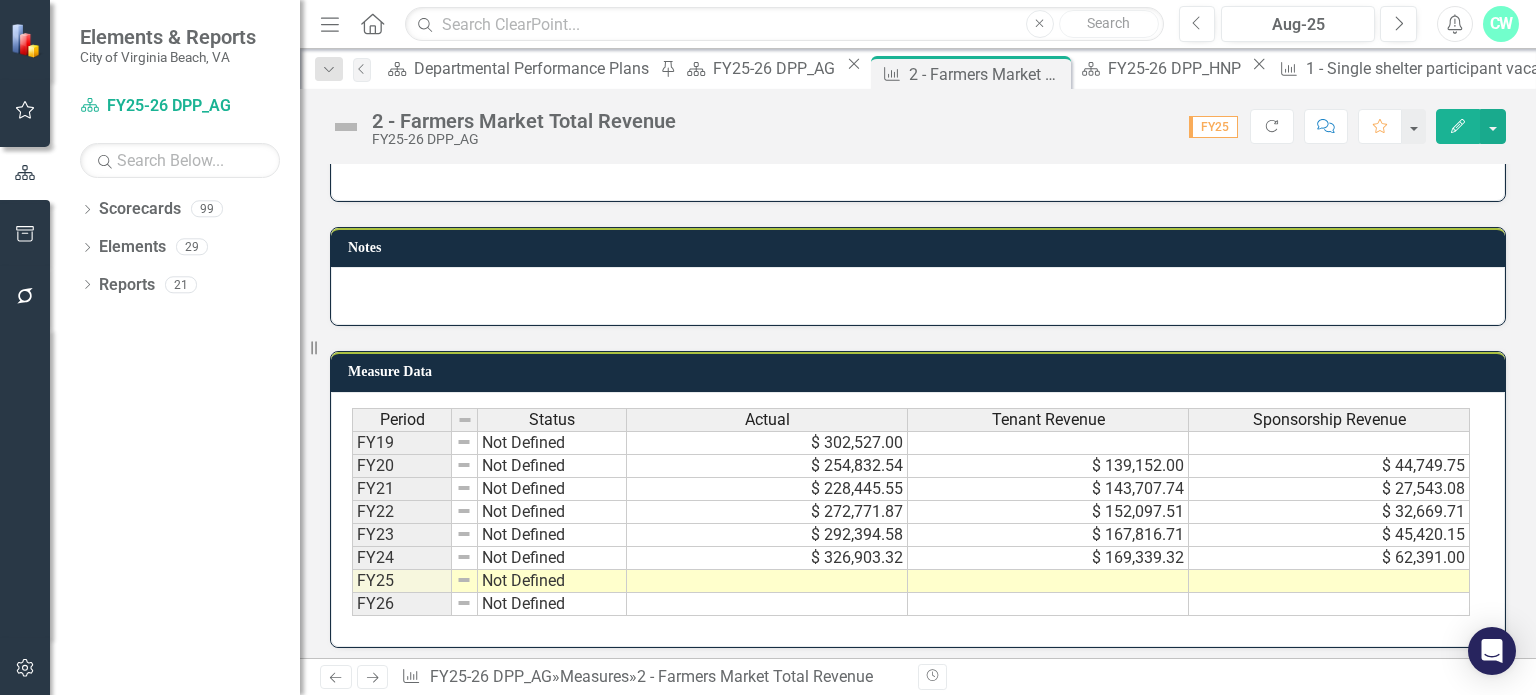 click at bounding box center (767, 581) 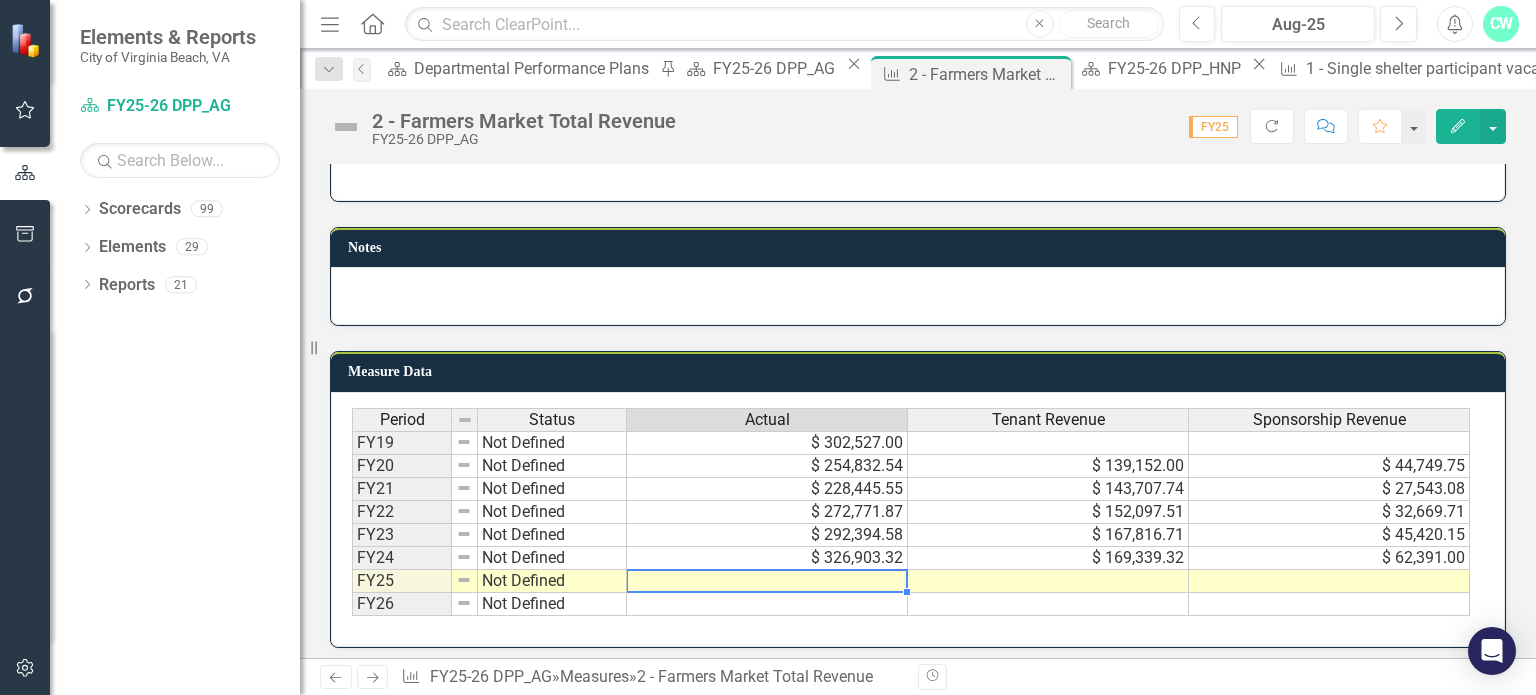 click at bounding box center [767, 581] 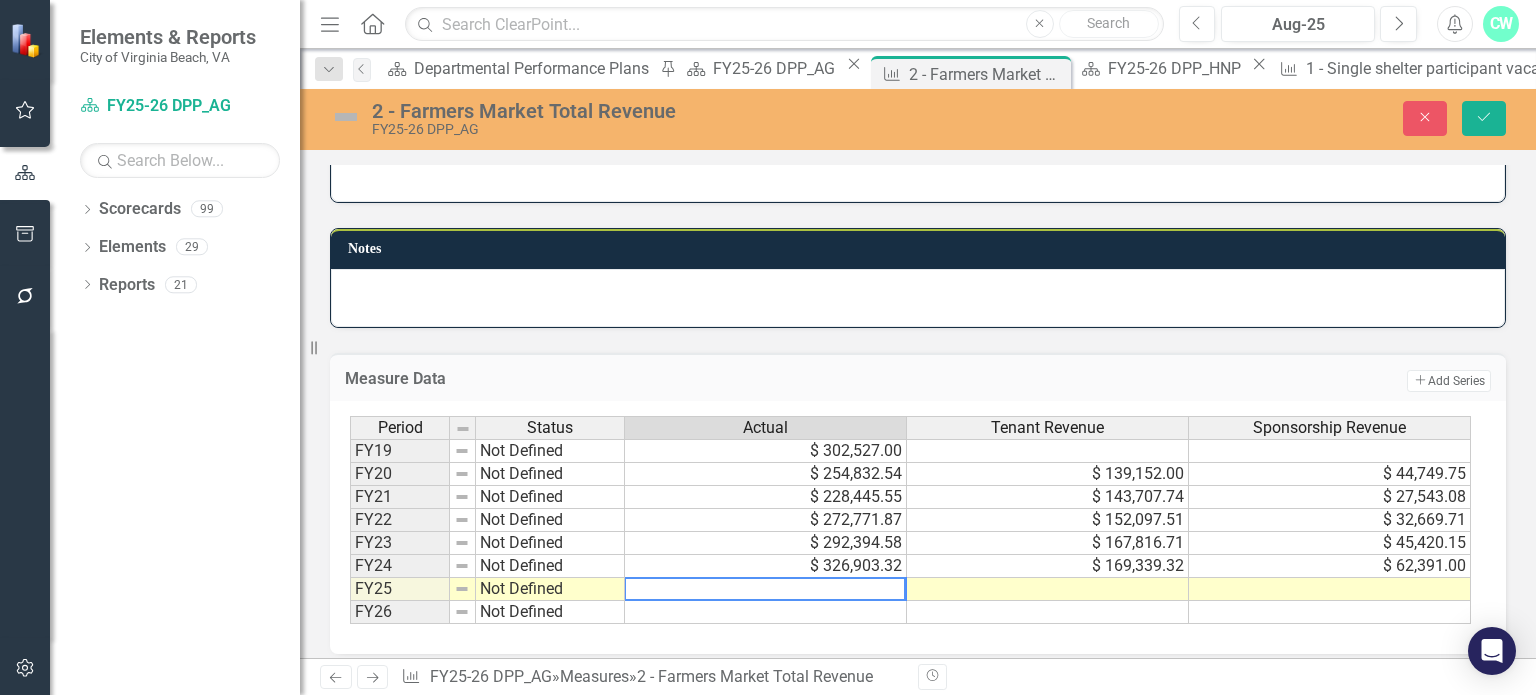 paste on "329,532.77" 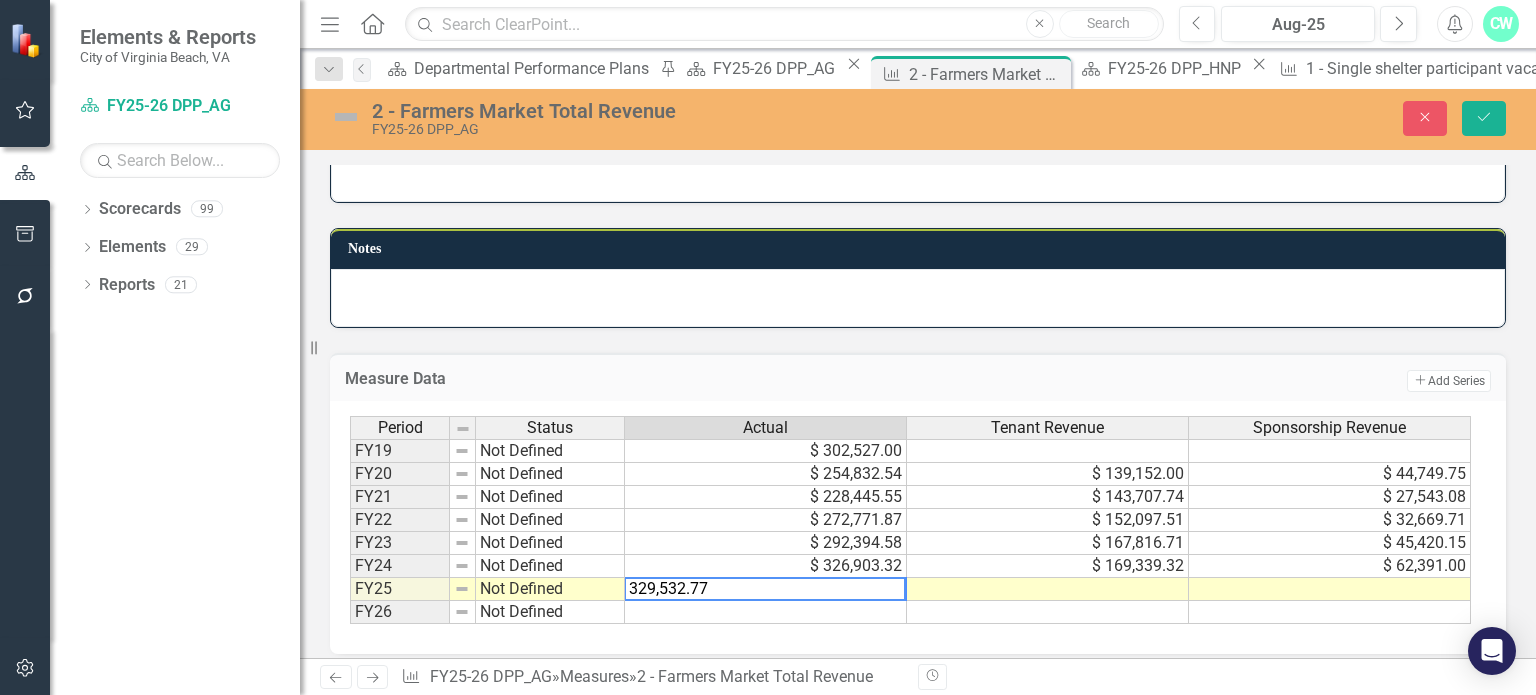 click on "Measure Data Add Add Series Period Status Actual Tenant Revenue Sponsorship Revenue FY19 Not Defined $ 302,527.00 FY20 Not Defined $ 254,832.54 $ 139,152.00 $ 44,749.75 FY21 Not Defined $ 228,445.55 $ 143,707.74 $ 27,543.08 FY22 Not Defined $ 272,771.87 $ 152,097.51 $ 32,669.71 FY23 Not Defined $ 292,394.58 $ 167,816.71 $ 45,420.15 FY24 Not Defined $ 326,903.32 $ 169,339.32 $ 62,391.00 FY25 Not Defined FY26 Not Defined Period Status Status Actual Tenant Revenue Sponsorship Revenue Period Status FY19 Not Defined FY20 Not Defined FY21 Not Defined FY22 Not Defined FY23 Not Defined FY24 Not Defined FY25 Not Defined FY26 Not Defined Period Status 329,532.77" at bounding box center (918, 491) 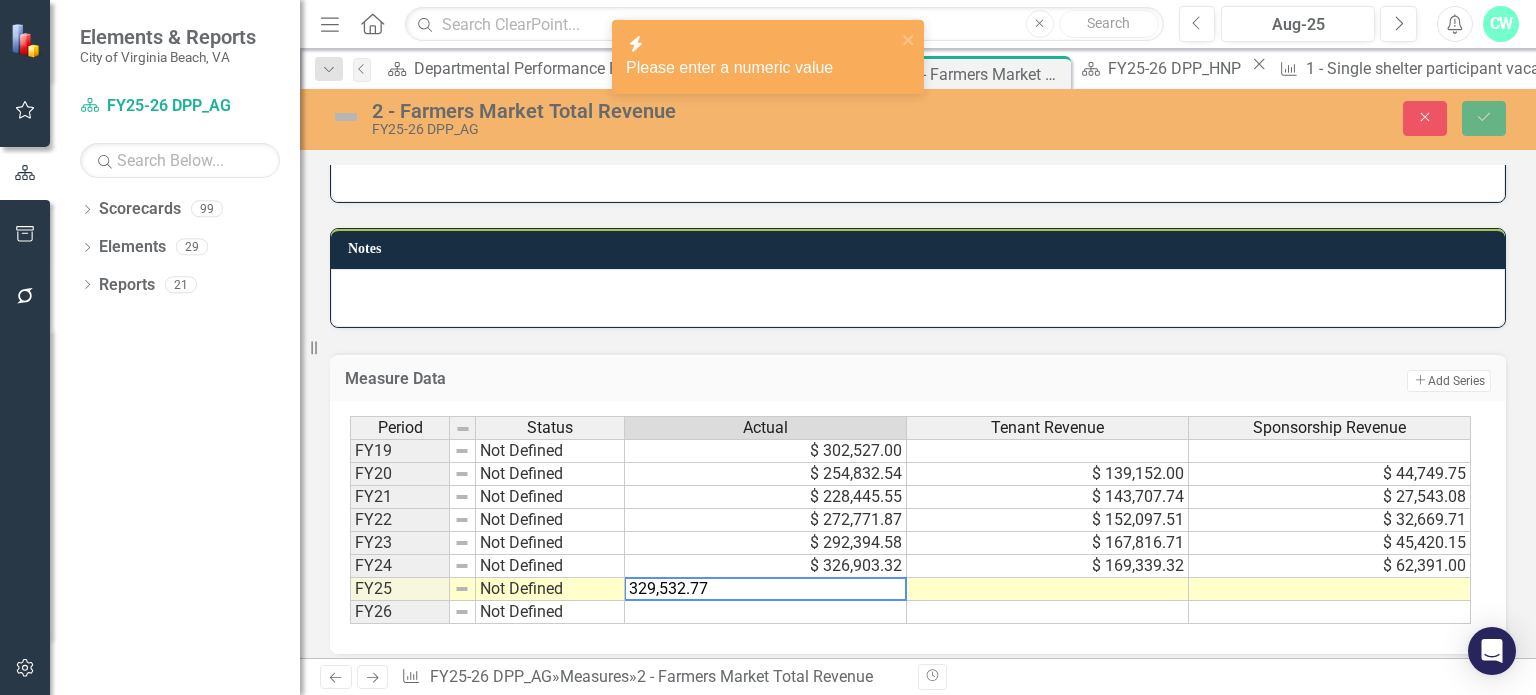 click on "329,532.77" at bounding box center (765, 589) 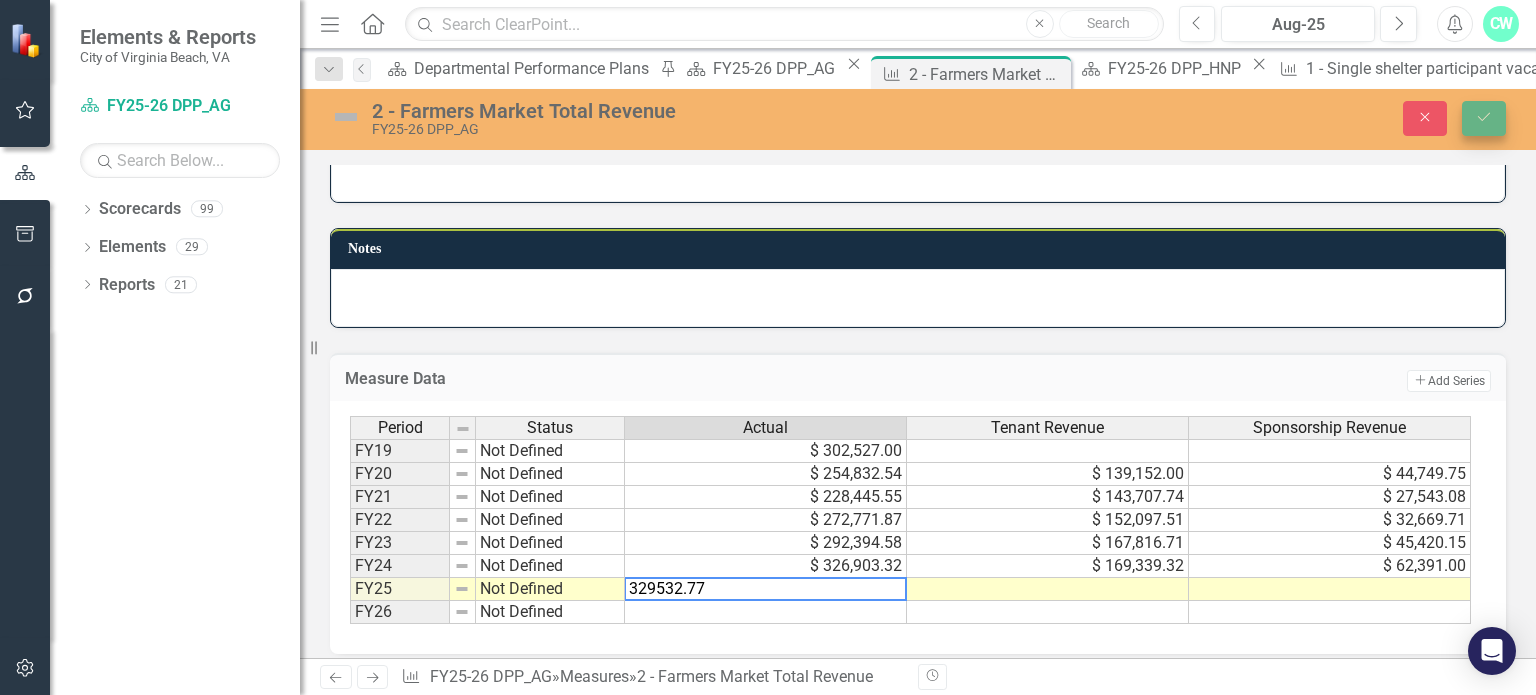 type on "329532.77" 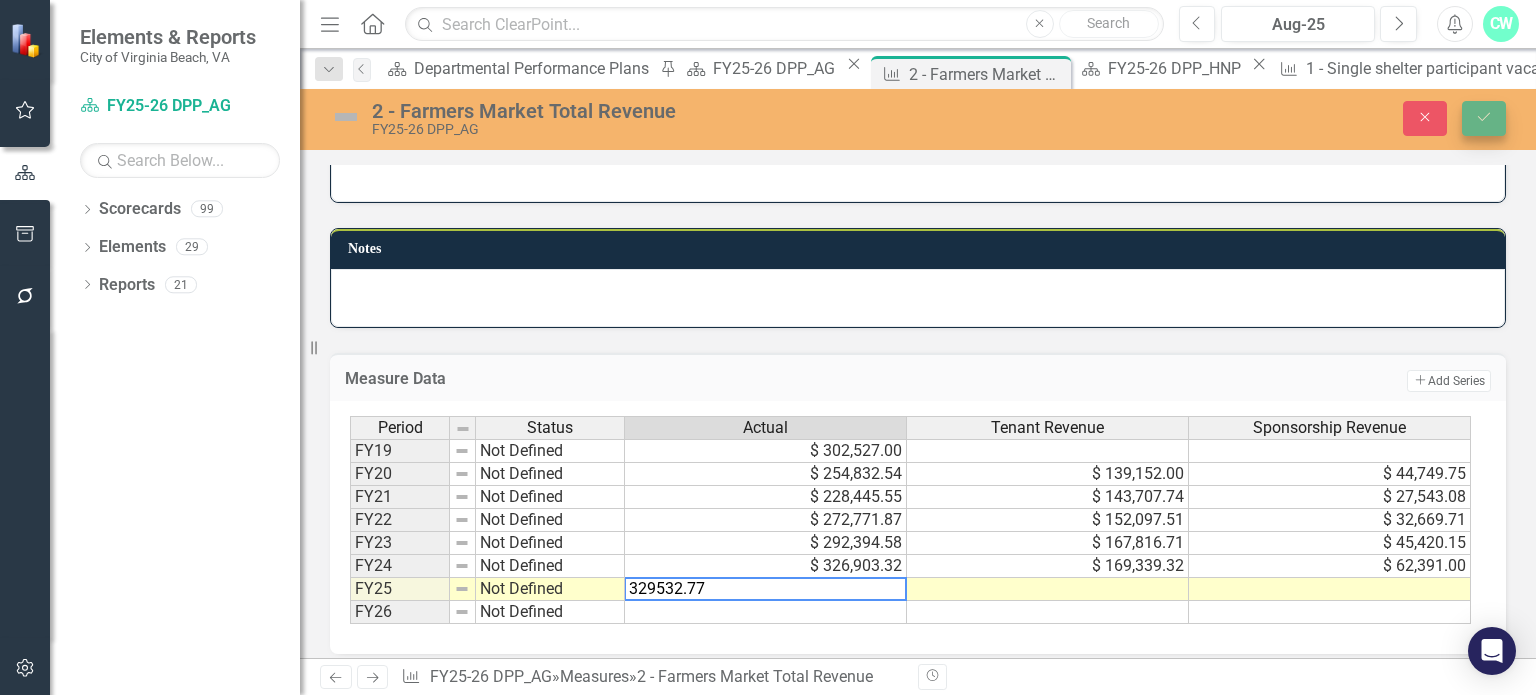 click on "Save" at bounding box center (1484, 118) 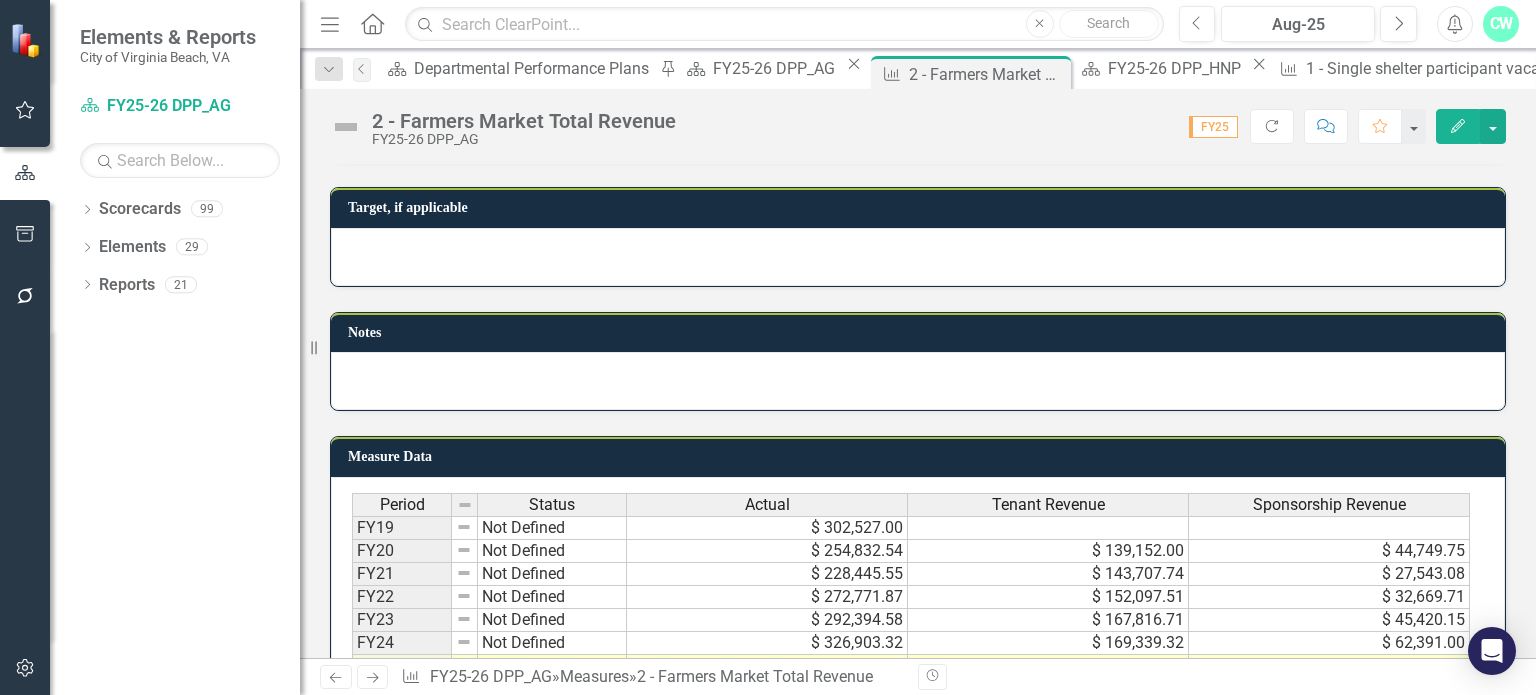 scroll, scrollTop: 1087, scrollLeft: 0, axis: vertical 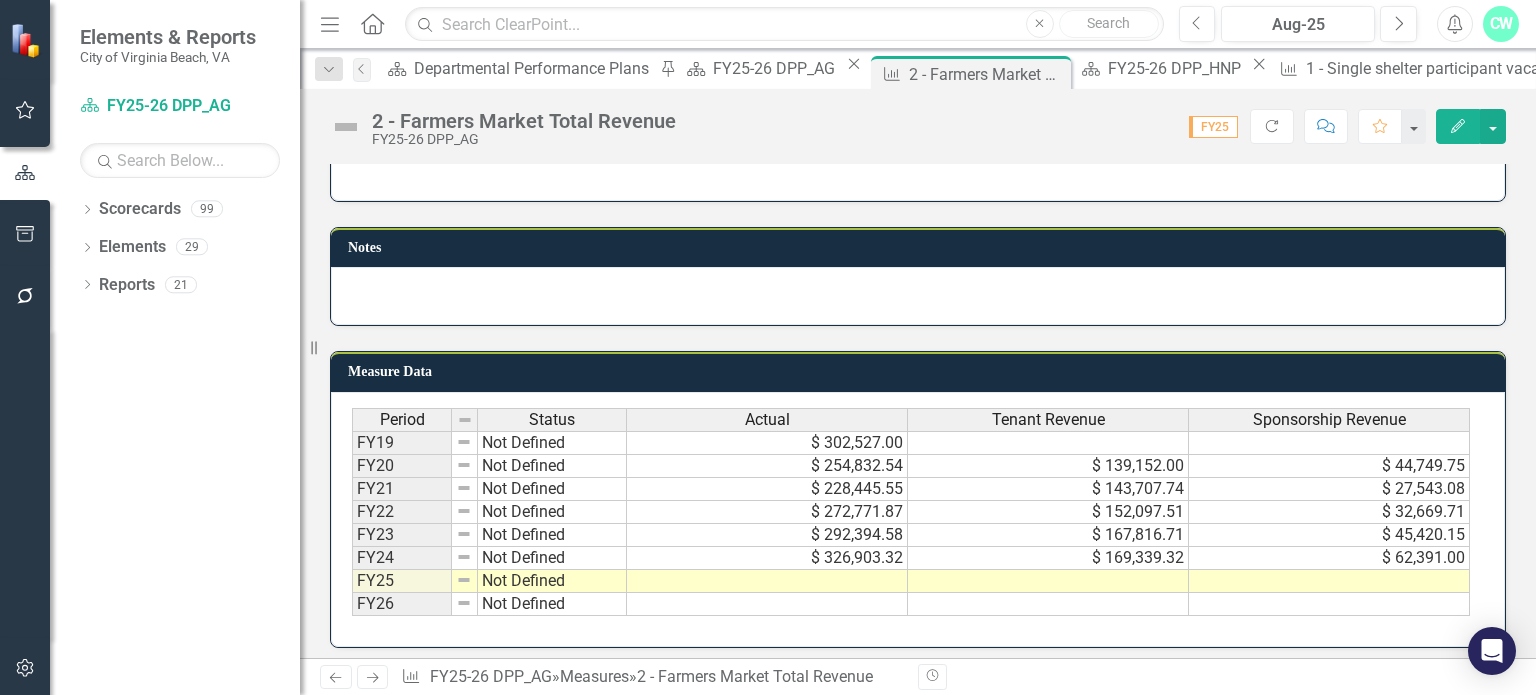 click at bounding box center (767, 581) 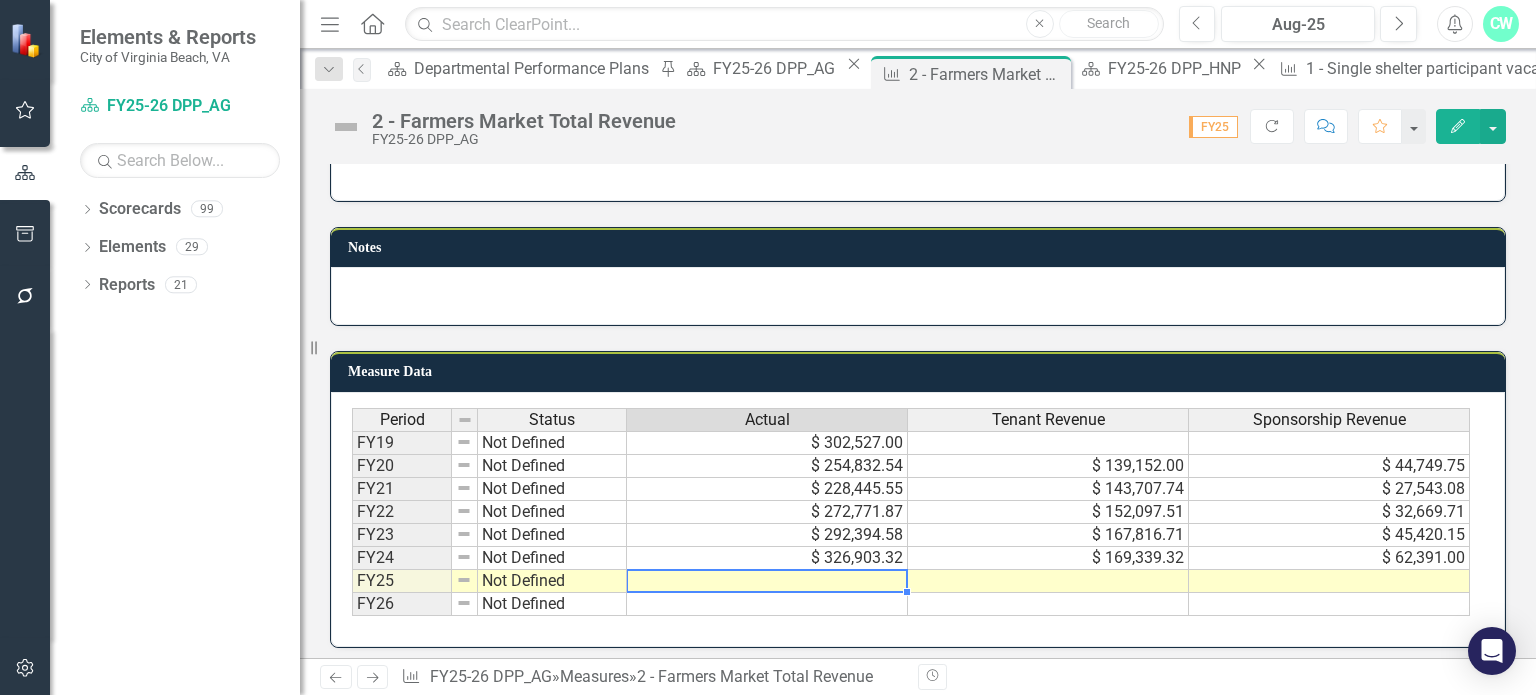 click at bounding box center [767, 581] 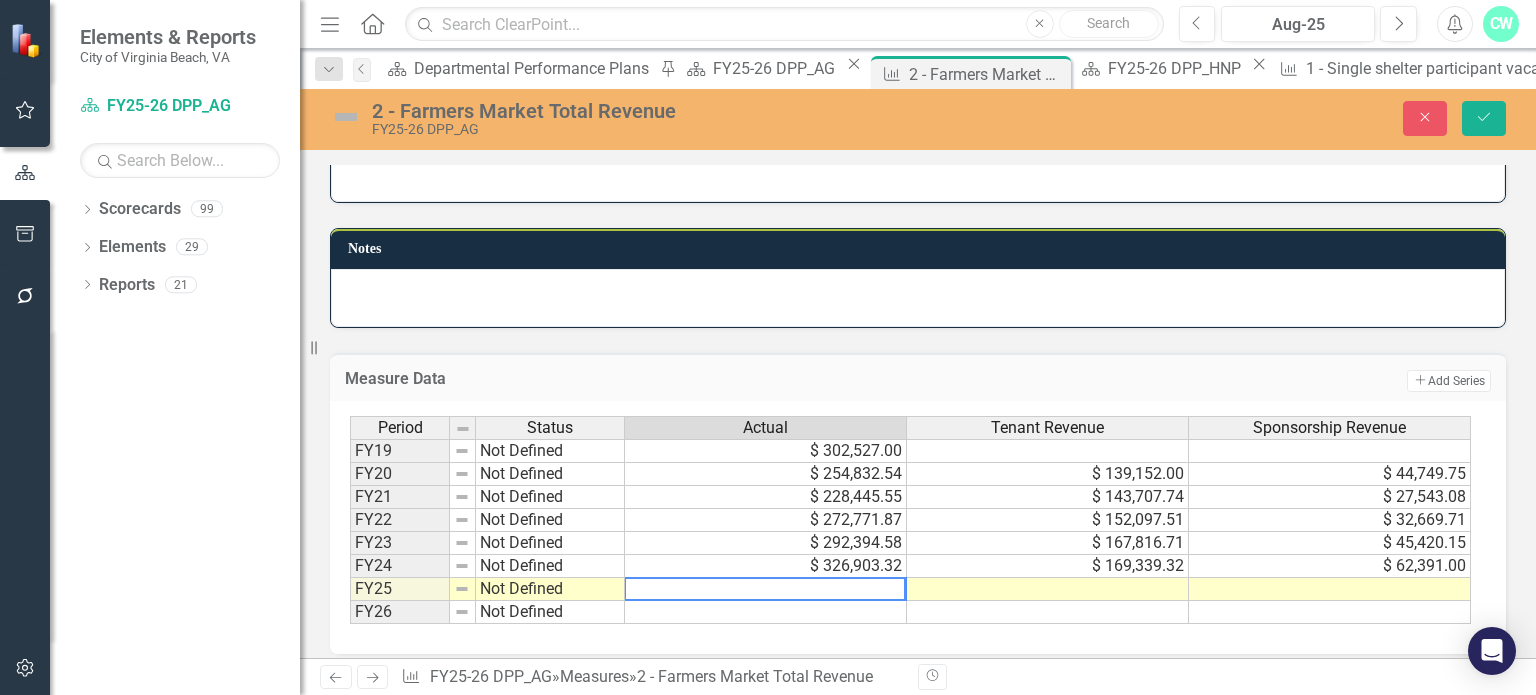 paste on "329,532.77" 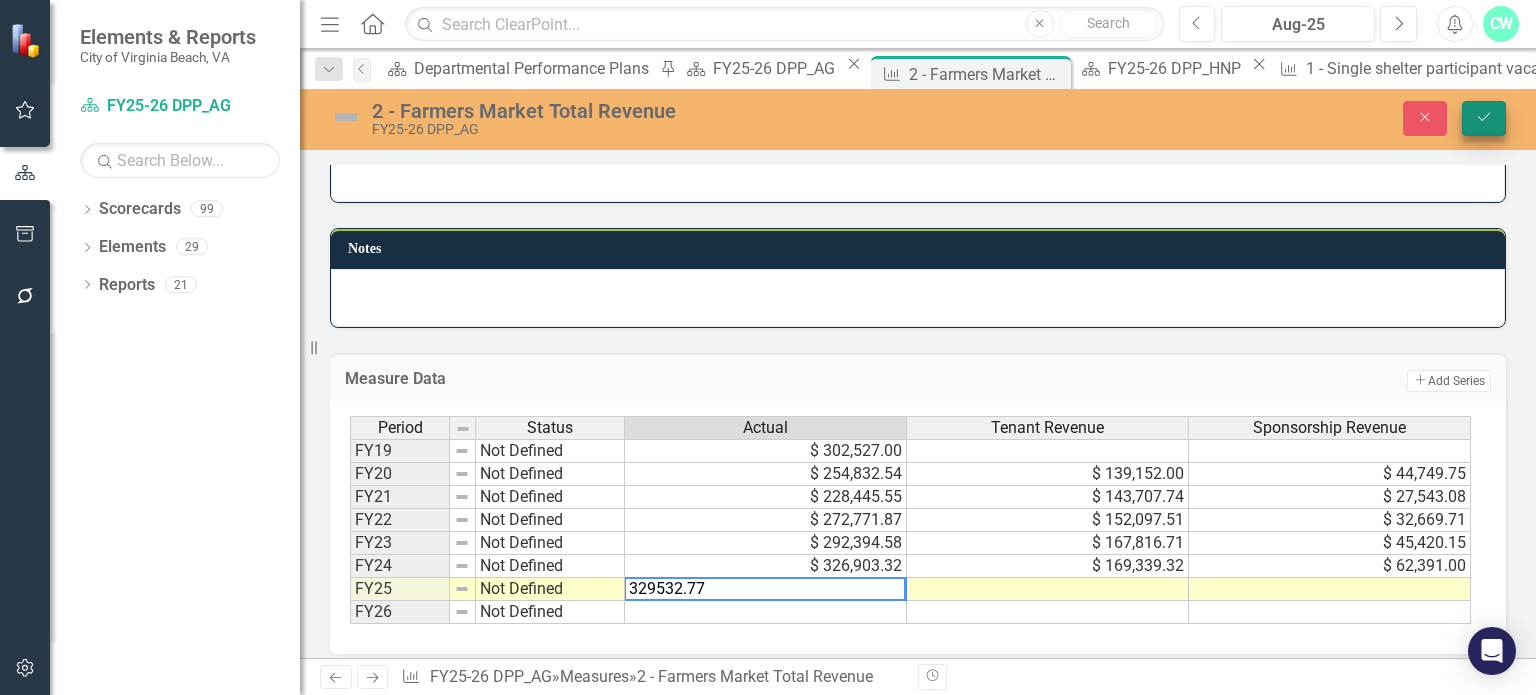 type on "329532.77" 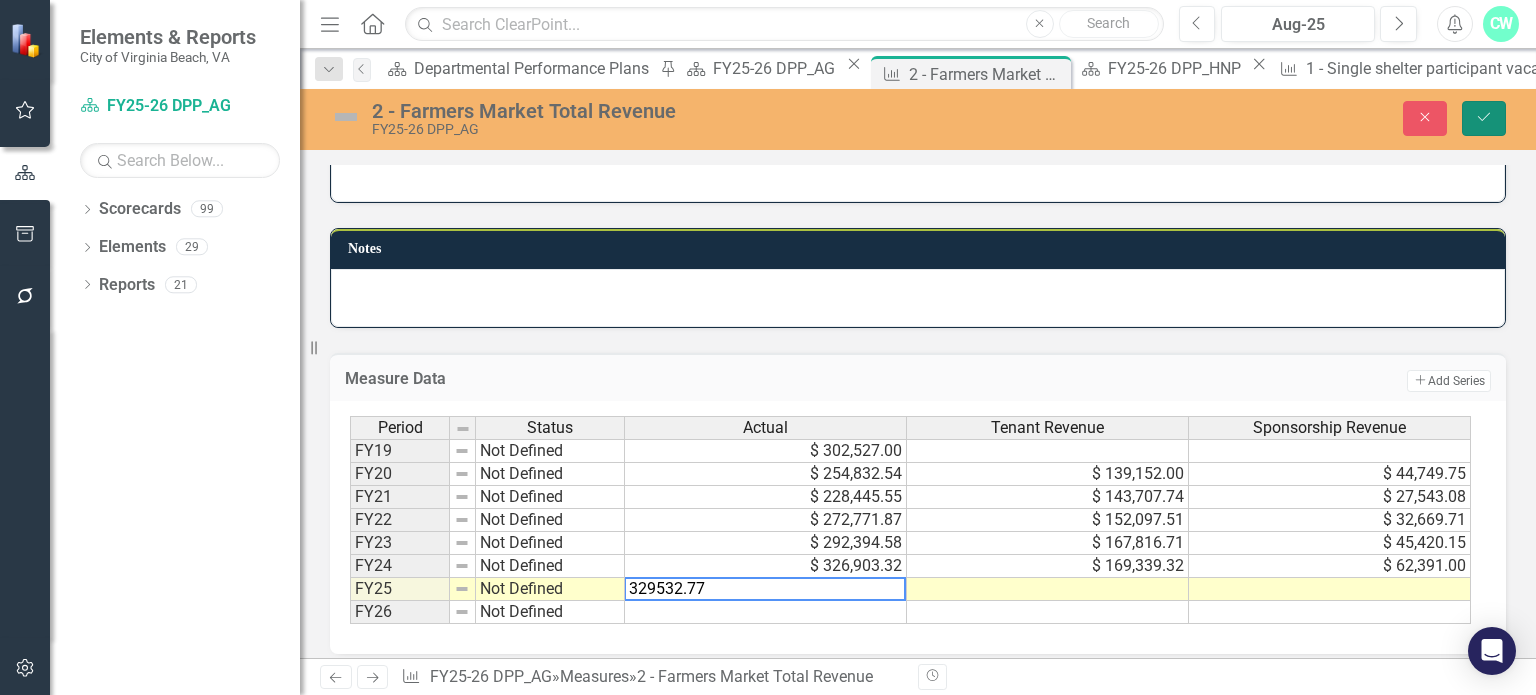 click on "Save" at bounding box center [1484, 118] 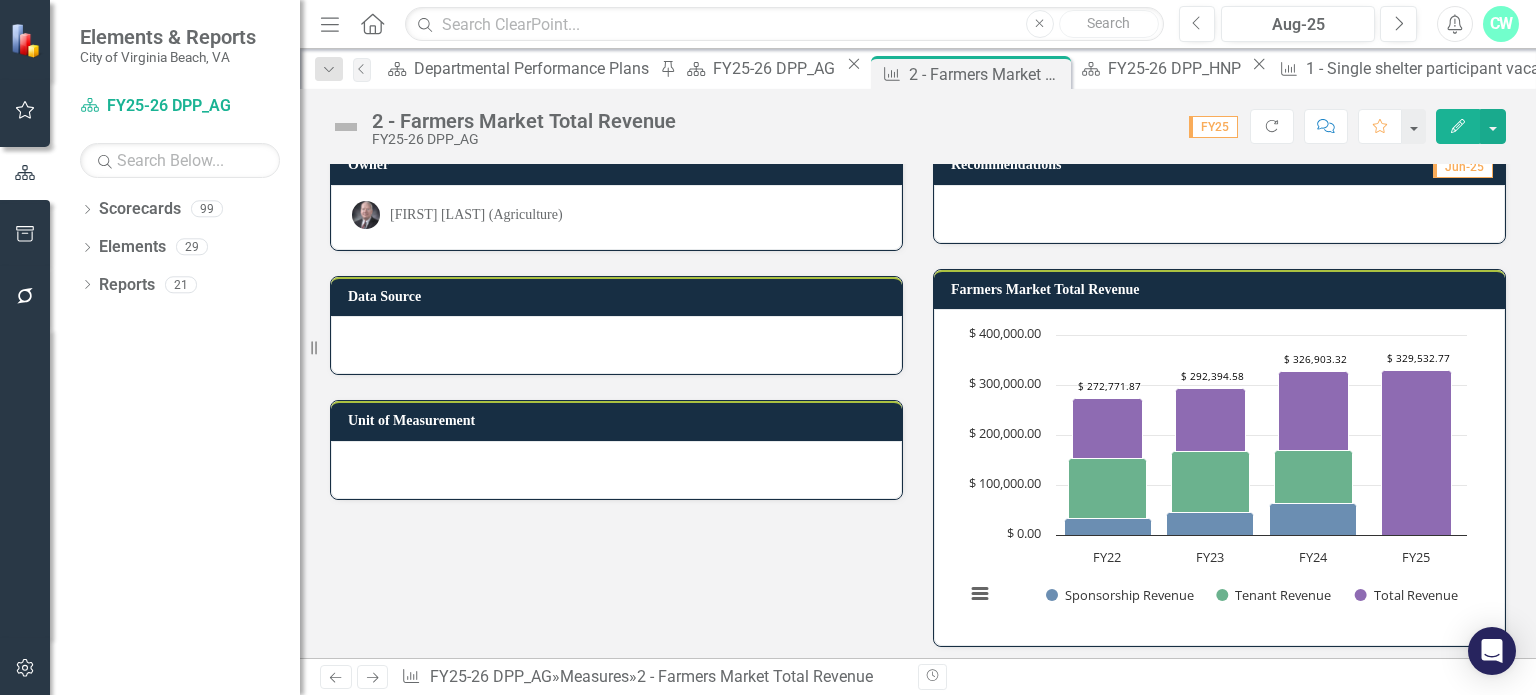 scroll, scrollTop: 146, scrollLeft: 0, axis: vertical 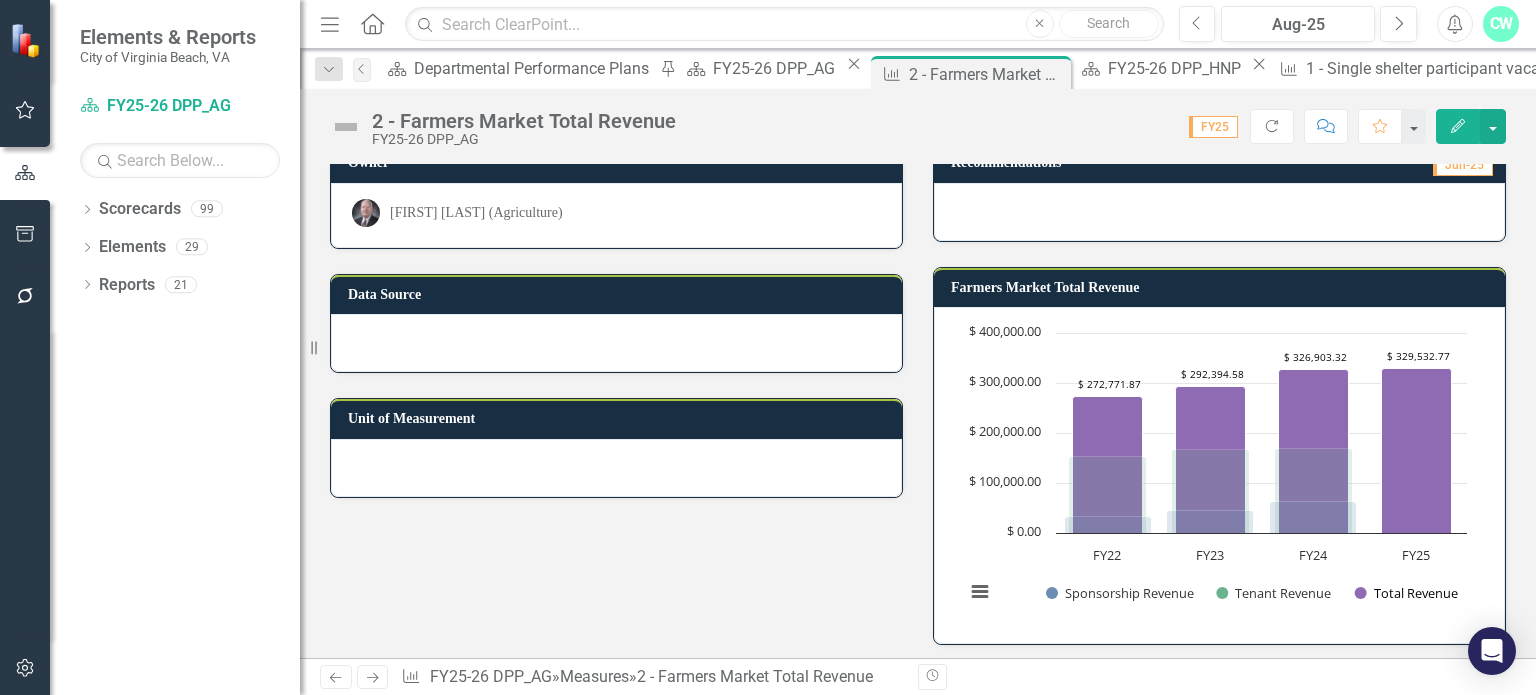 click at bounding box center [1407, 593] 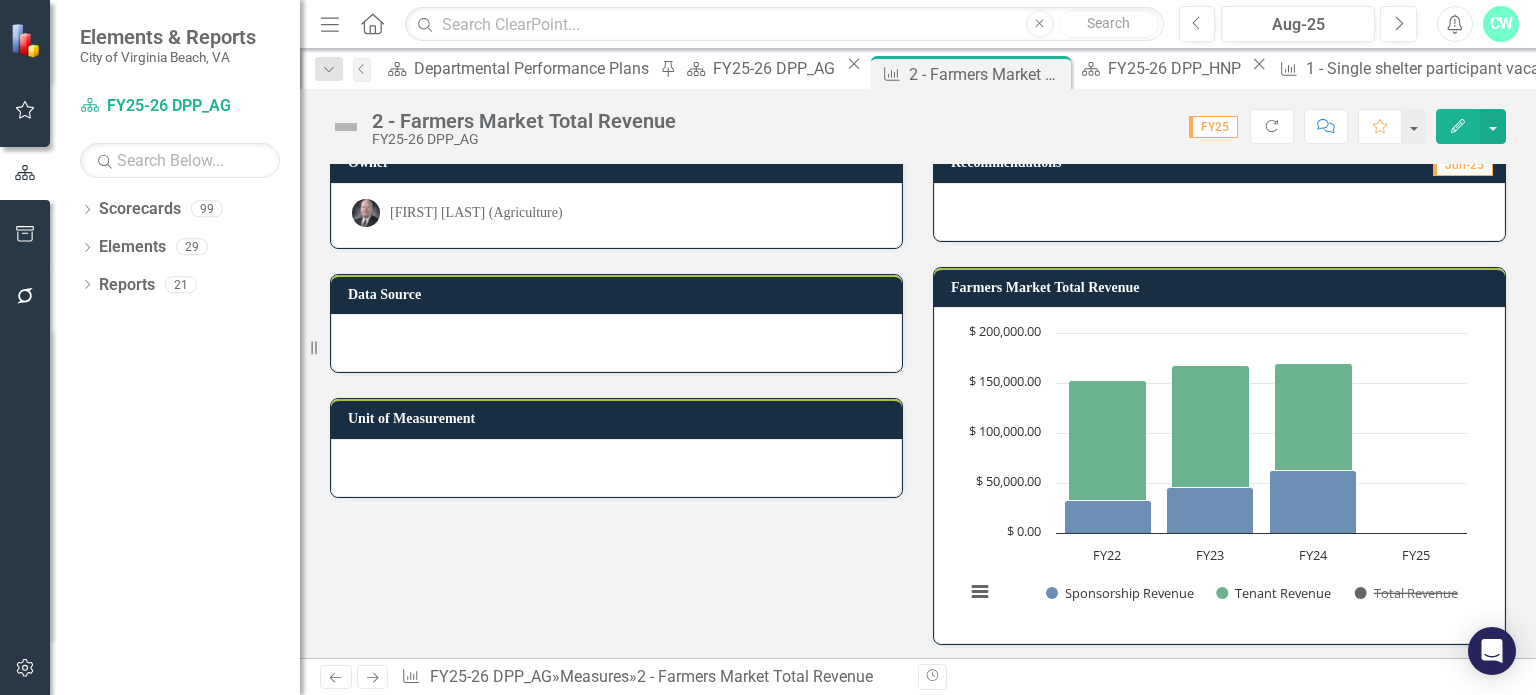 click at bounding box center (1407, 593) 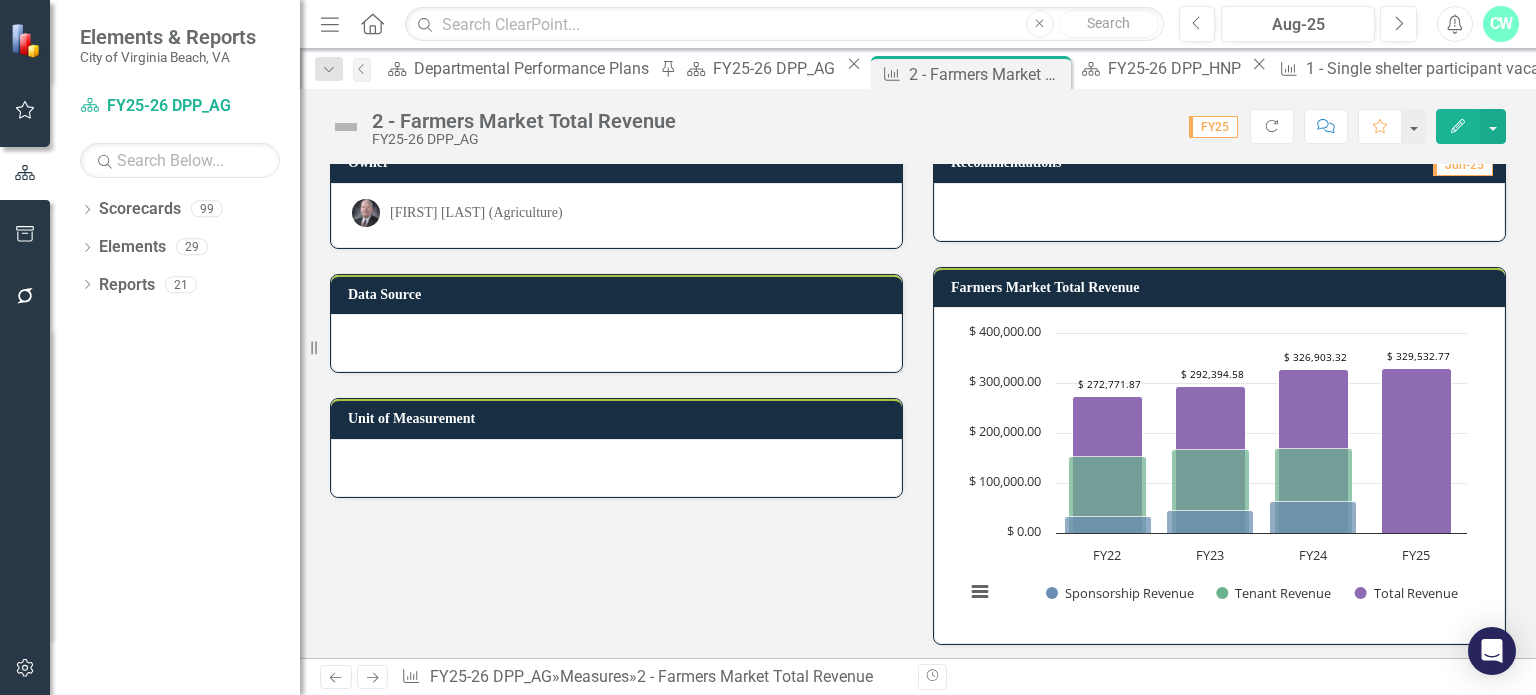 click at bounding box center (1274, 593) 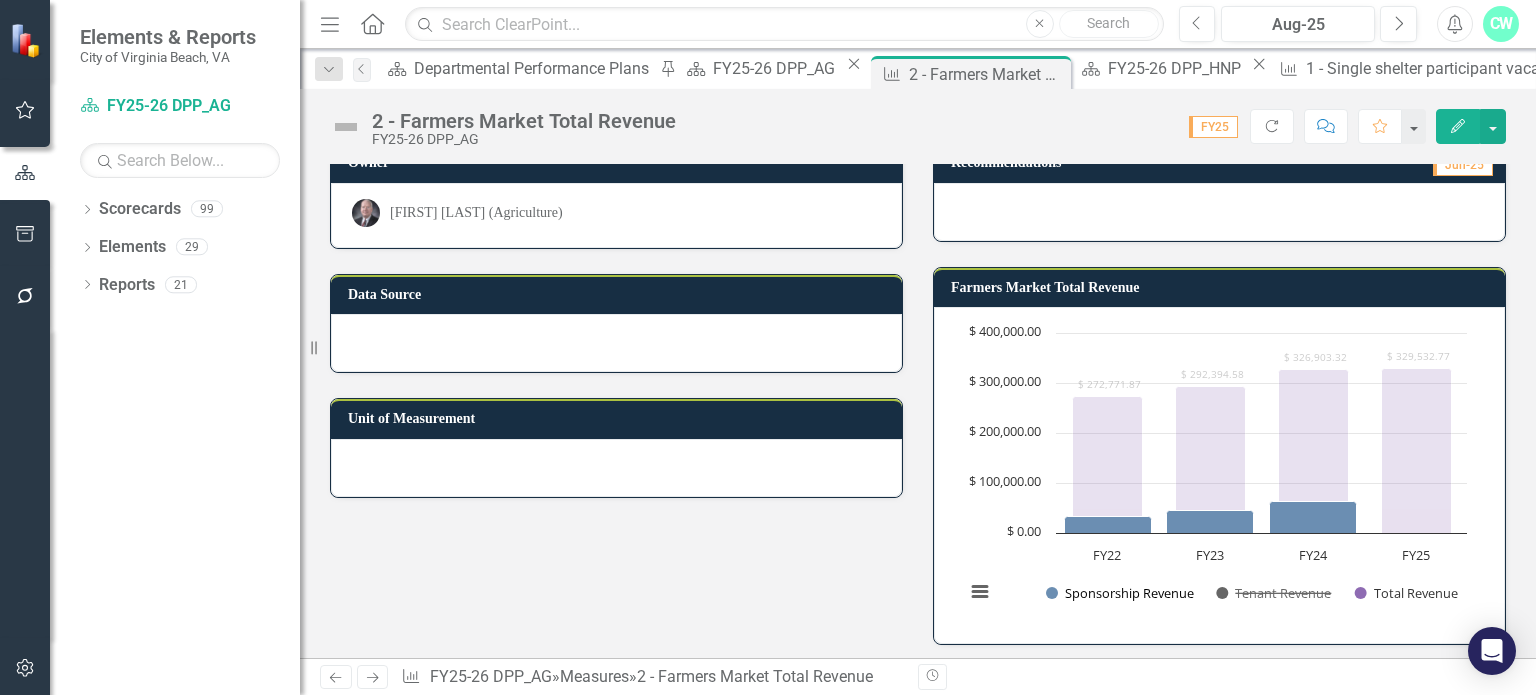 click at bounding box center [1120, 593] 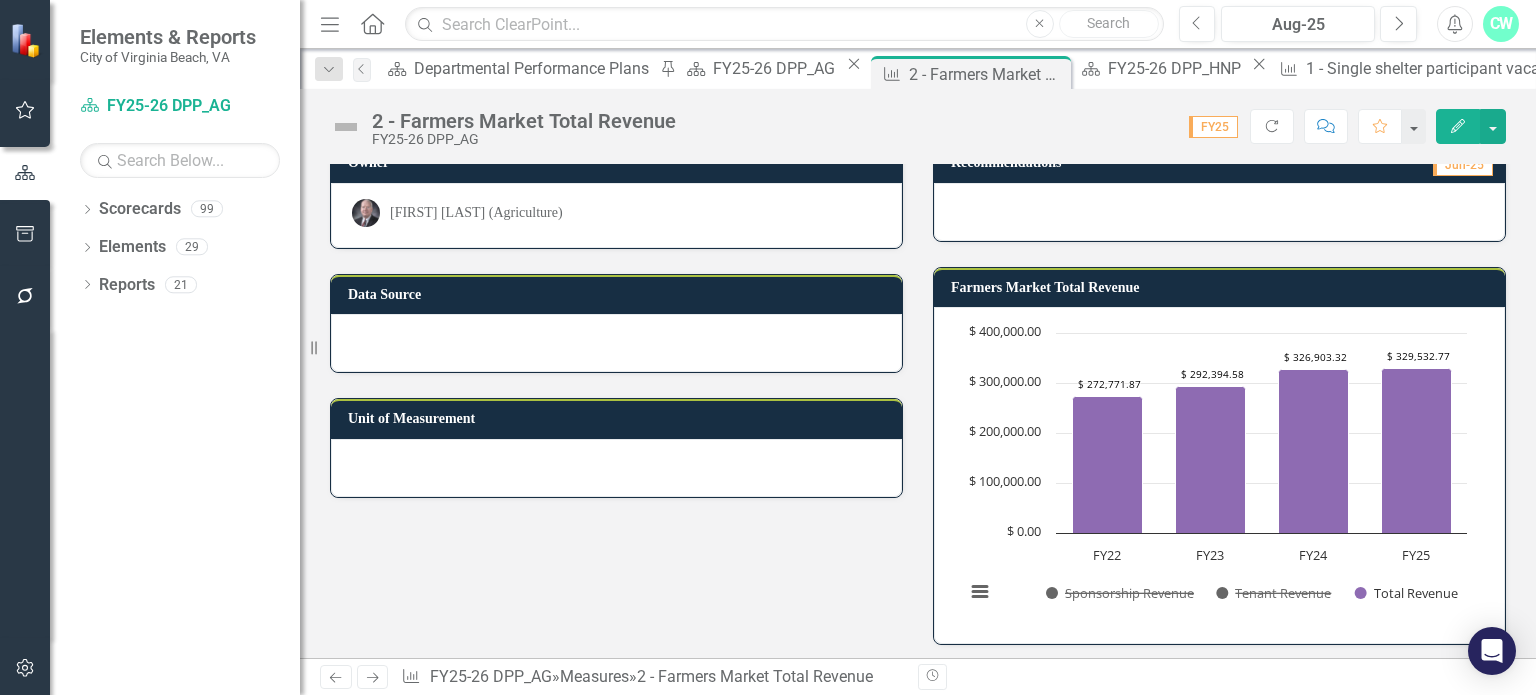 click 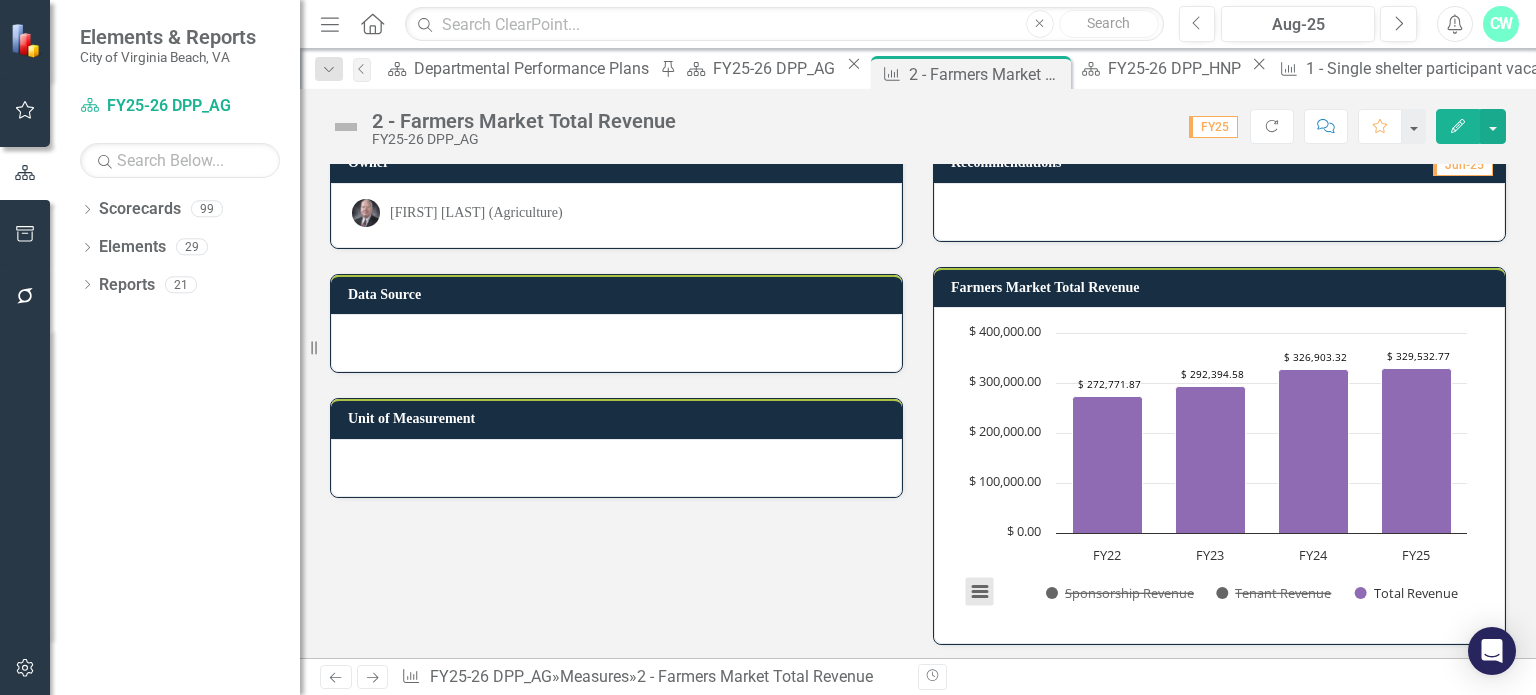 click at bounding box center [980, 592] 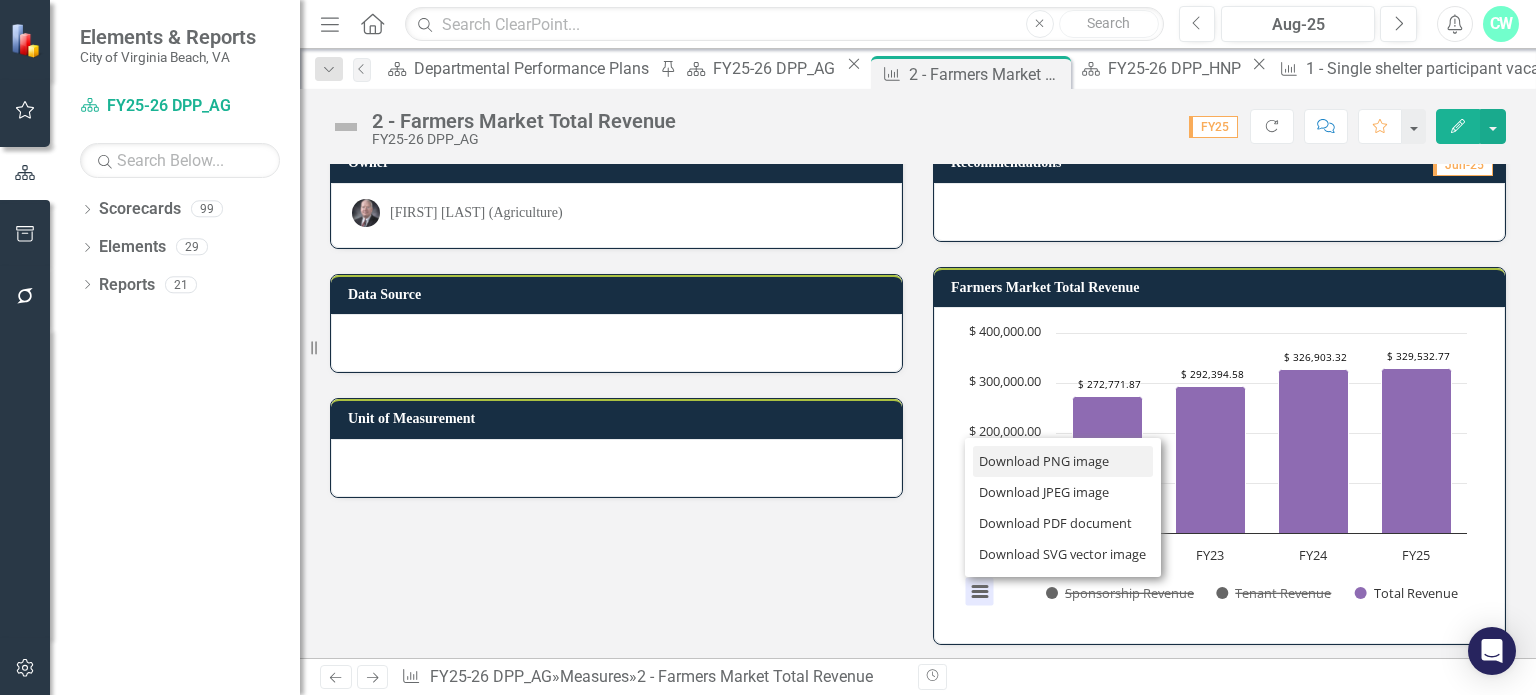 click on "Download PNG image" at bounding box center (1063, 461) 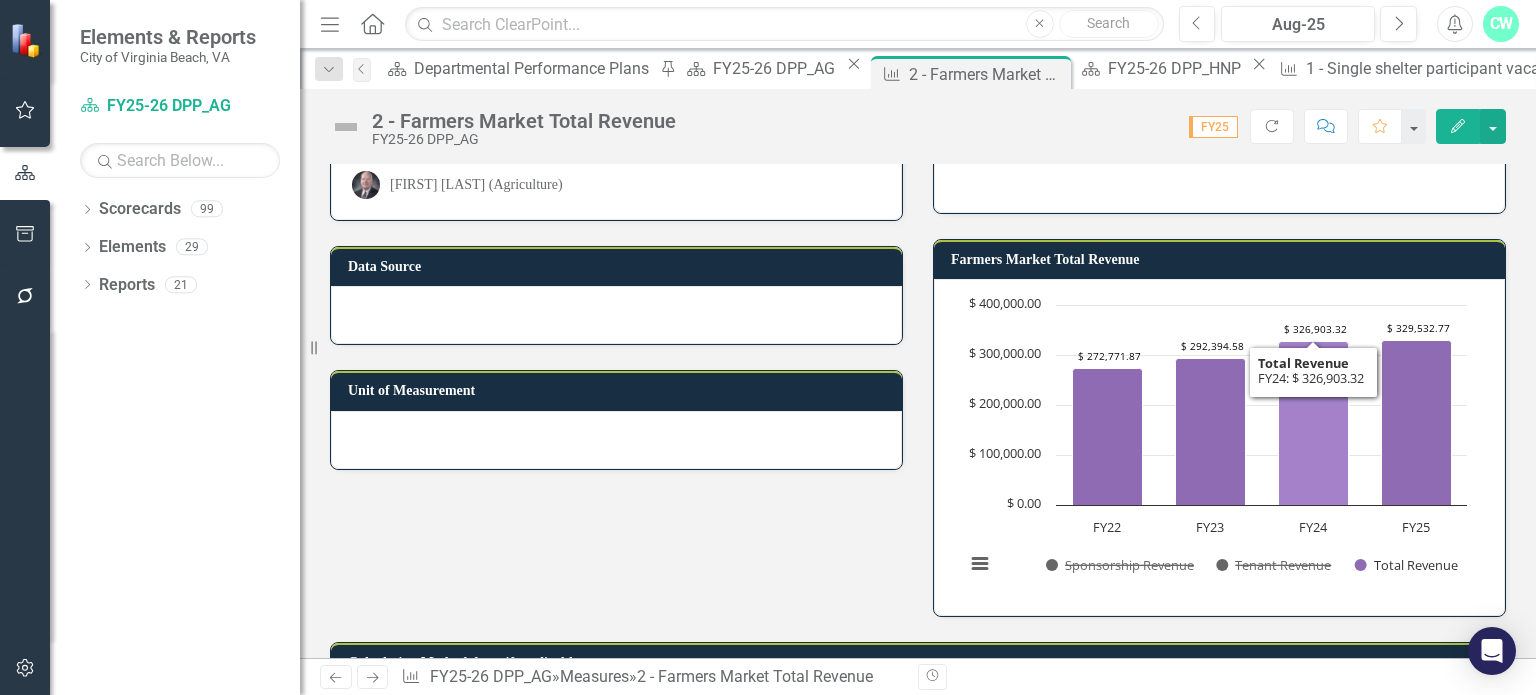 scroll, scrollTop: 188, scrollLeft: 0, axis: vertical 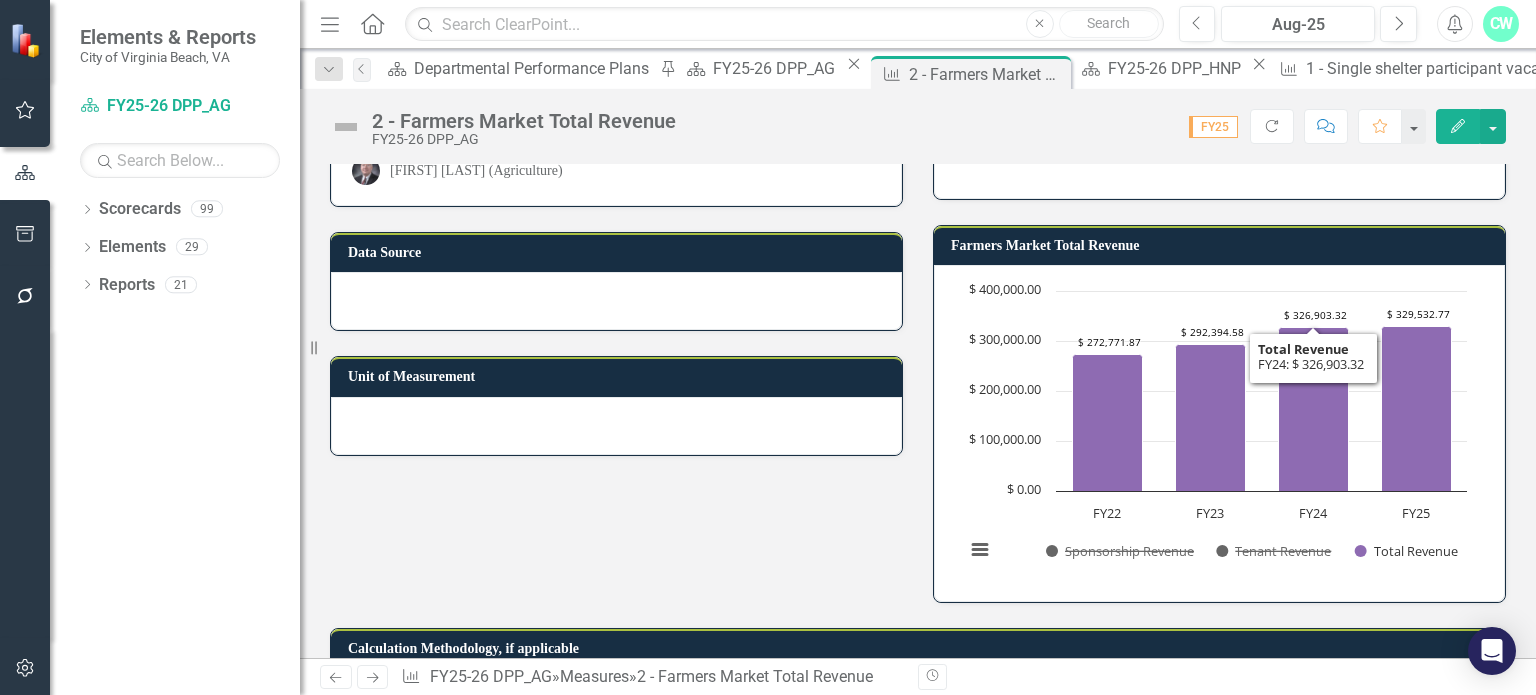 click on "Farmers Market Total Revenue" at bounding box center (1223, 245) 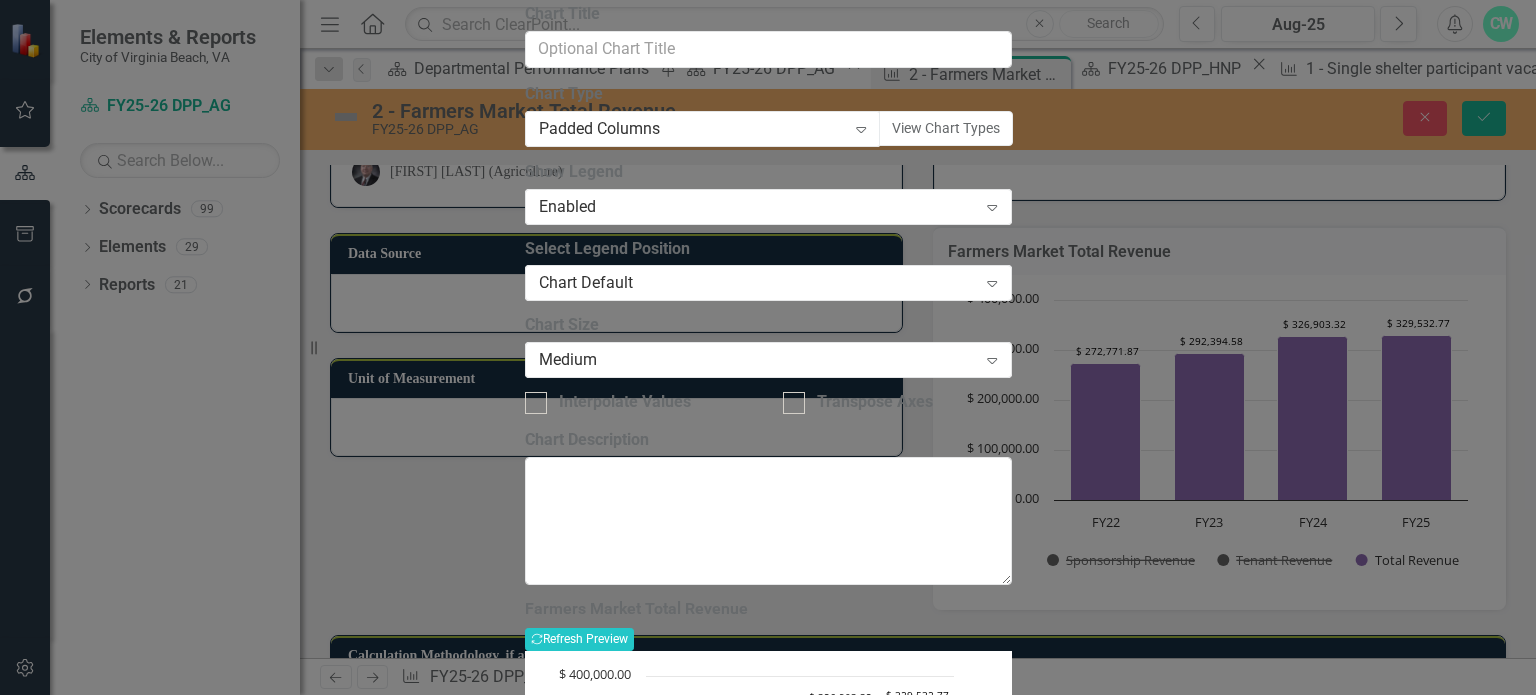 click on "Chart Periods" at bounding box center [702, -224] 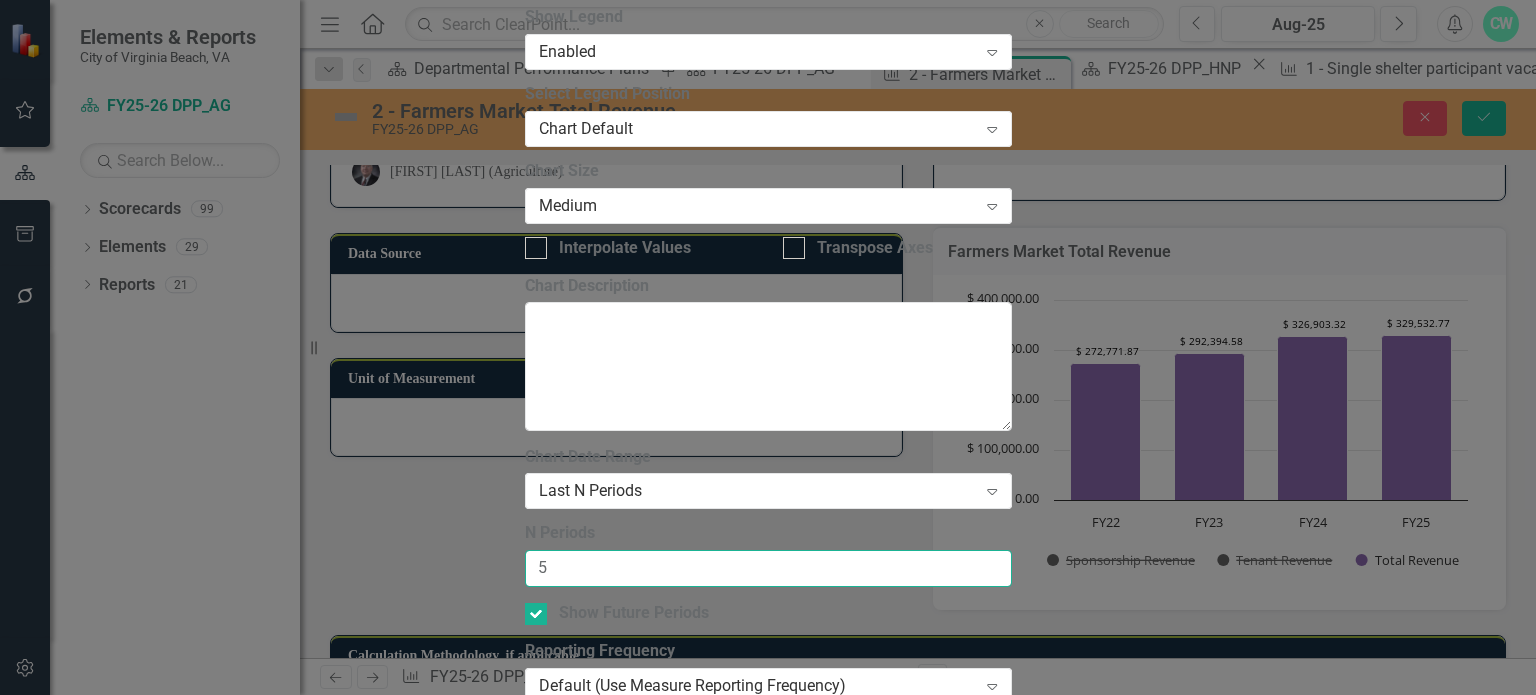 click on "5" at bounding box center [768, 568] 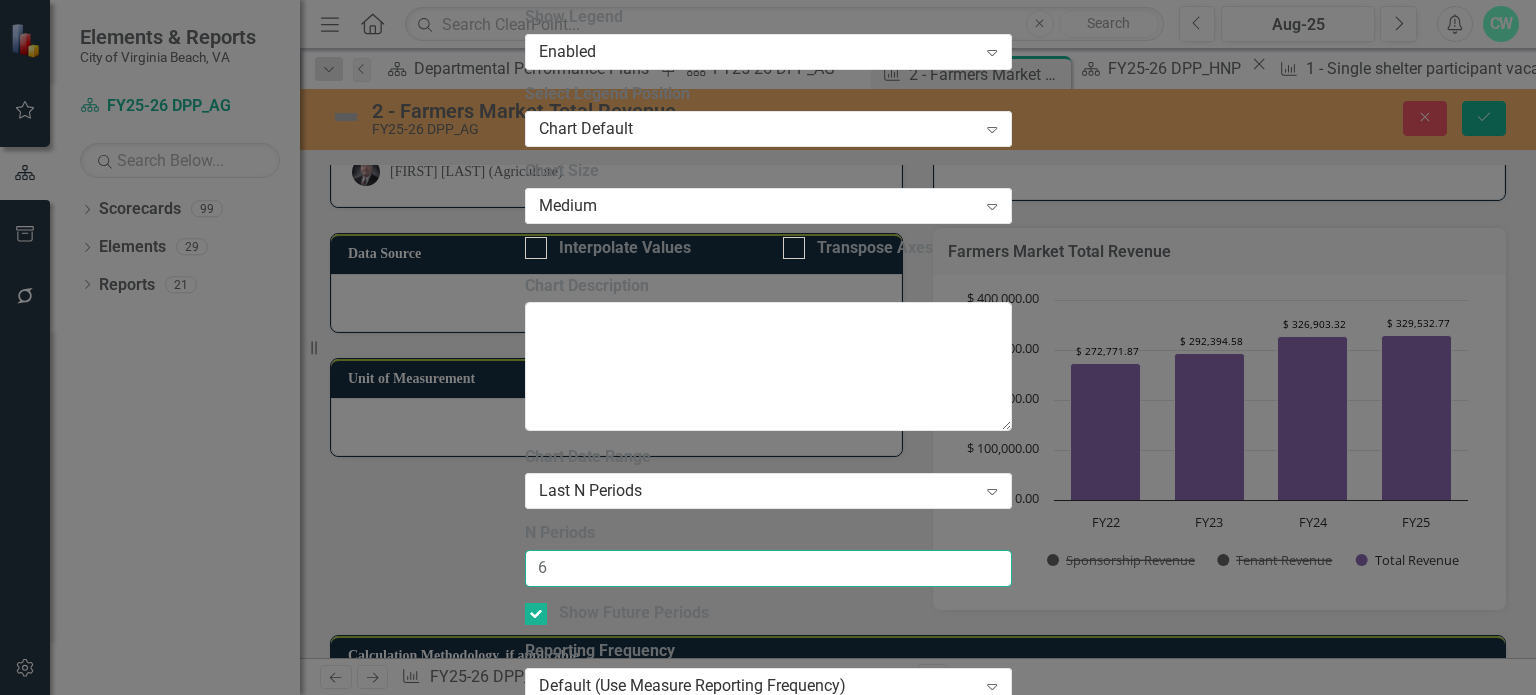 click on "6" at bounding box center (768, 568) 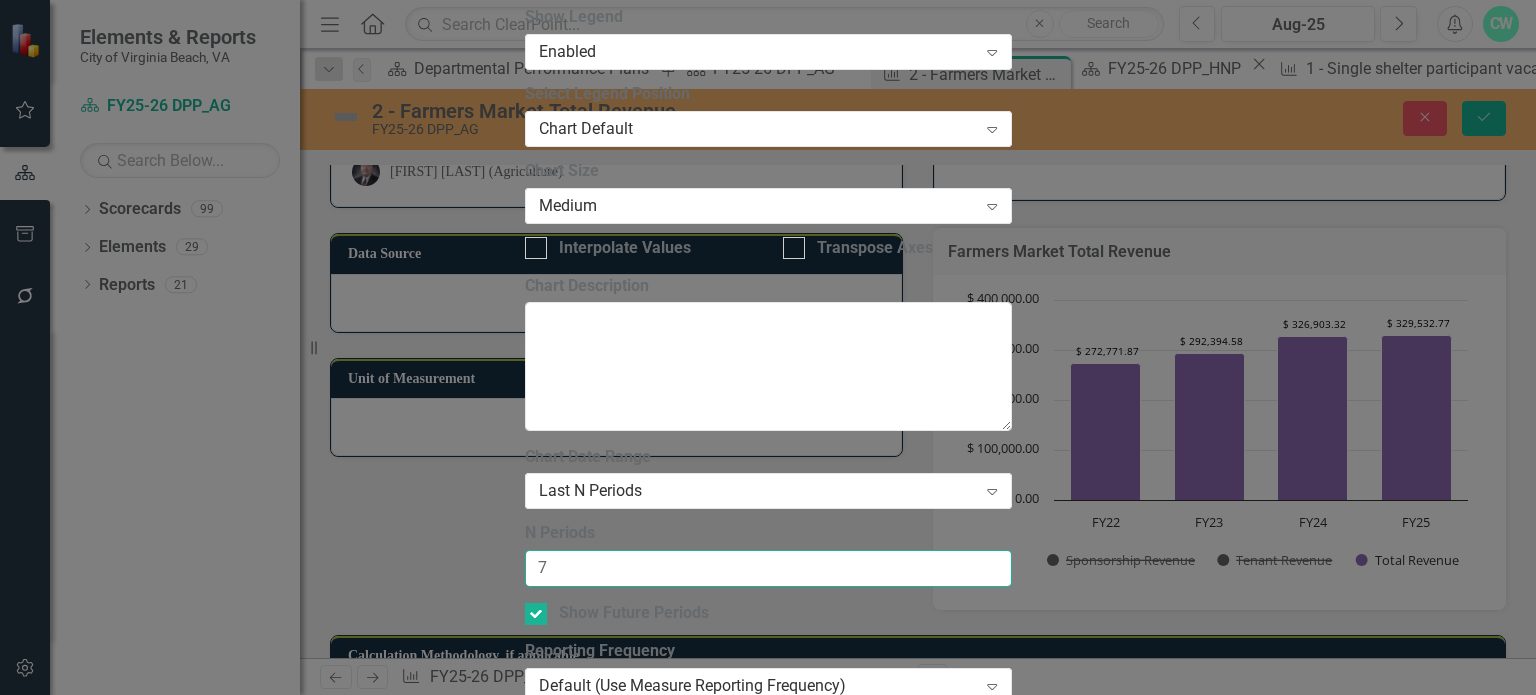 type on "7" 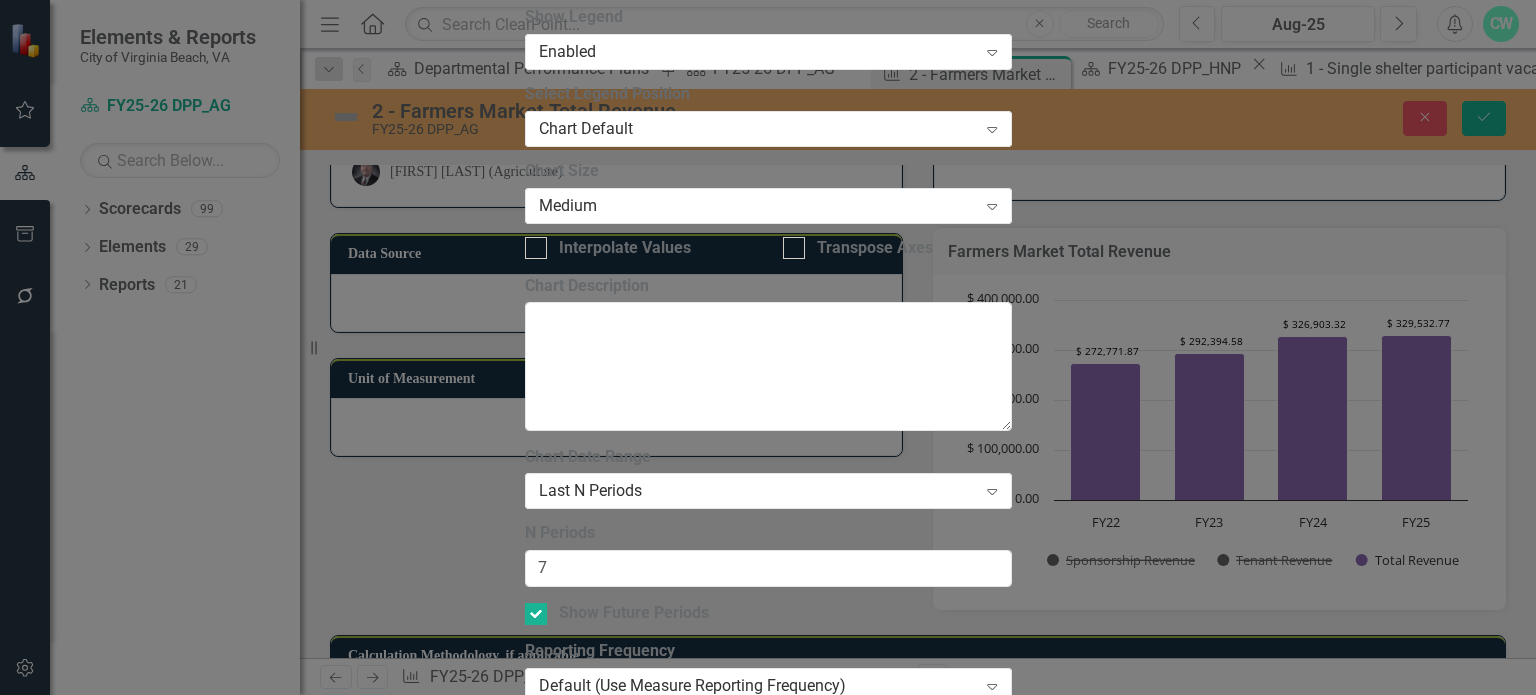 click on "Recalculate Refresh Preview" at bounding box center (579, 794) 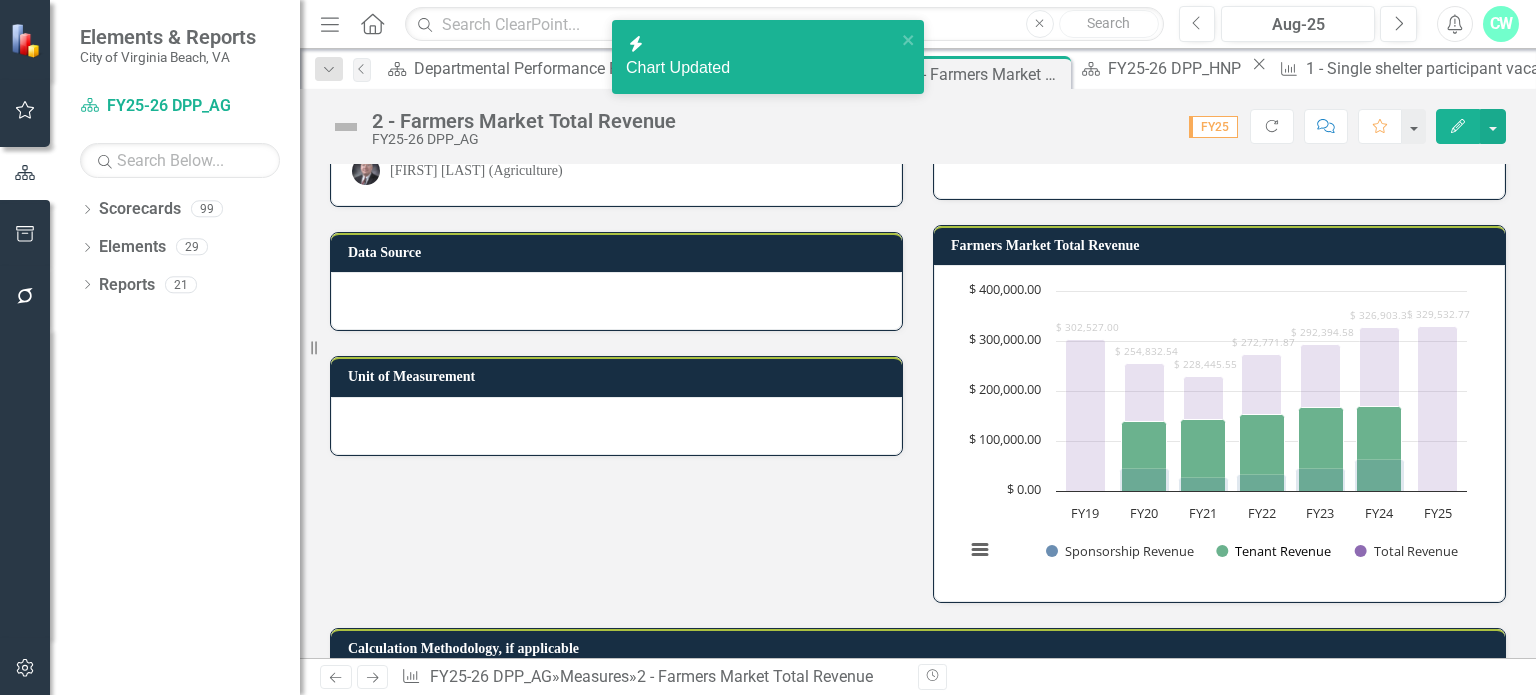 click at bounding box center (1274, 551) 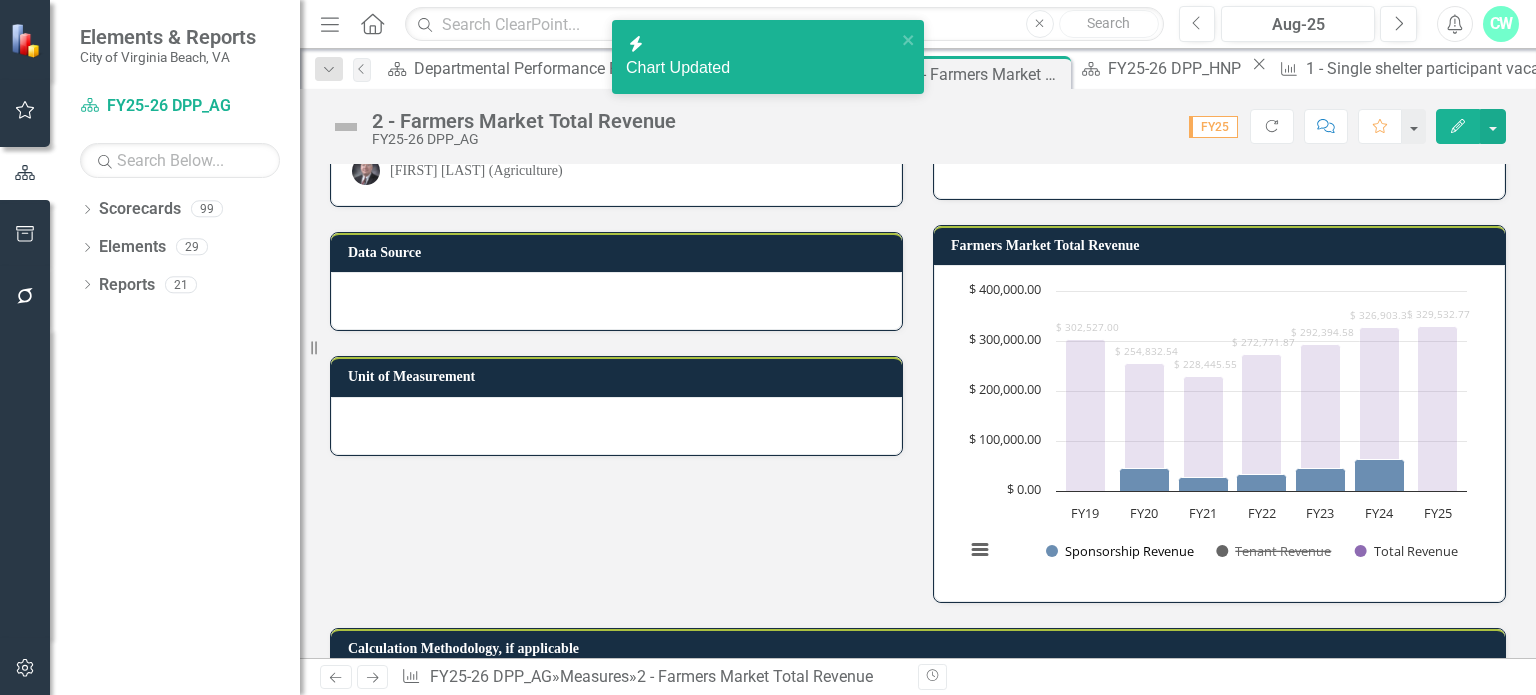 click at bounding box center (1120, 551) 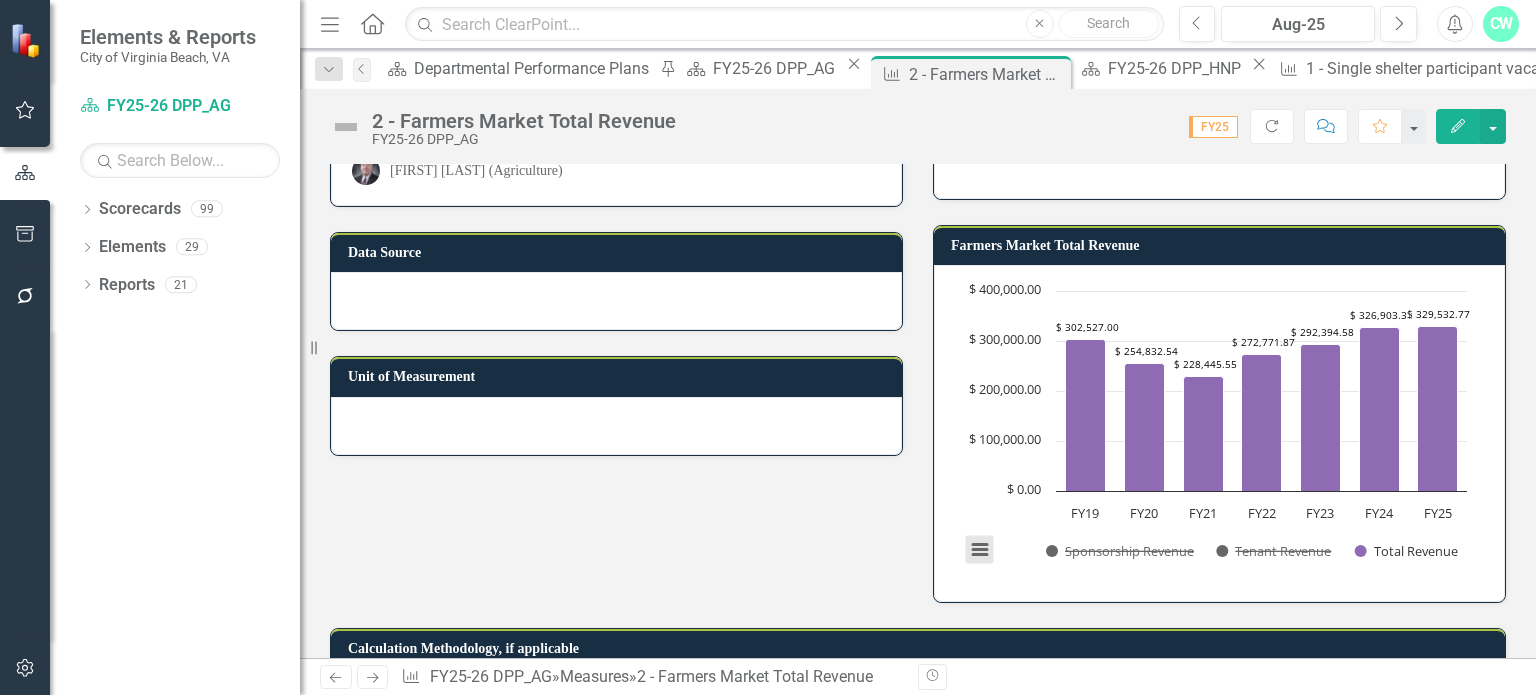 click at bounding box center [980, 550] 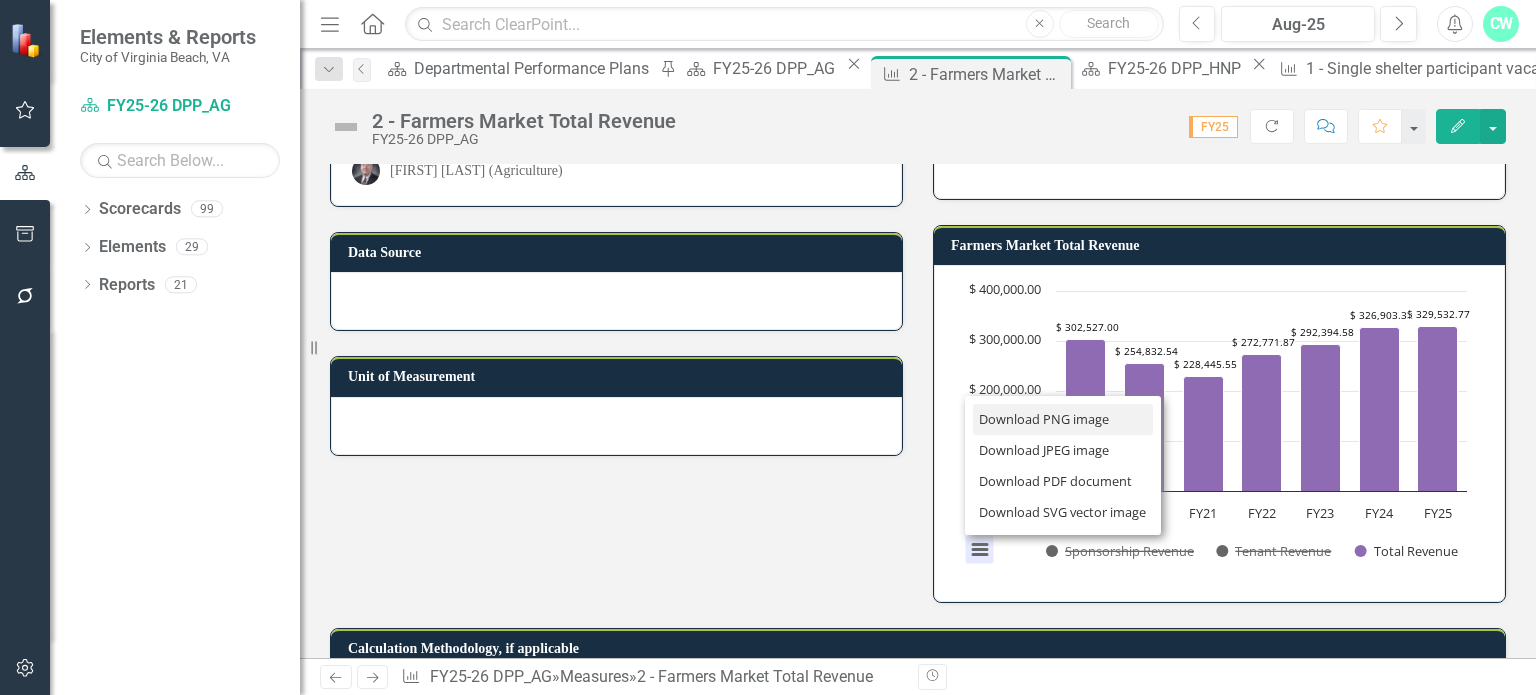 click on "Download PNG image" at bounding box center (1063, 419) 